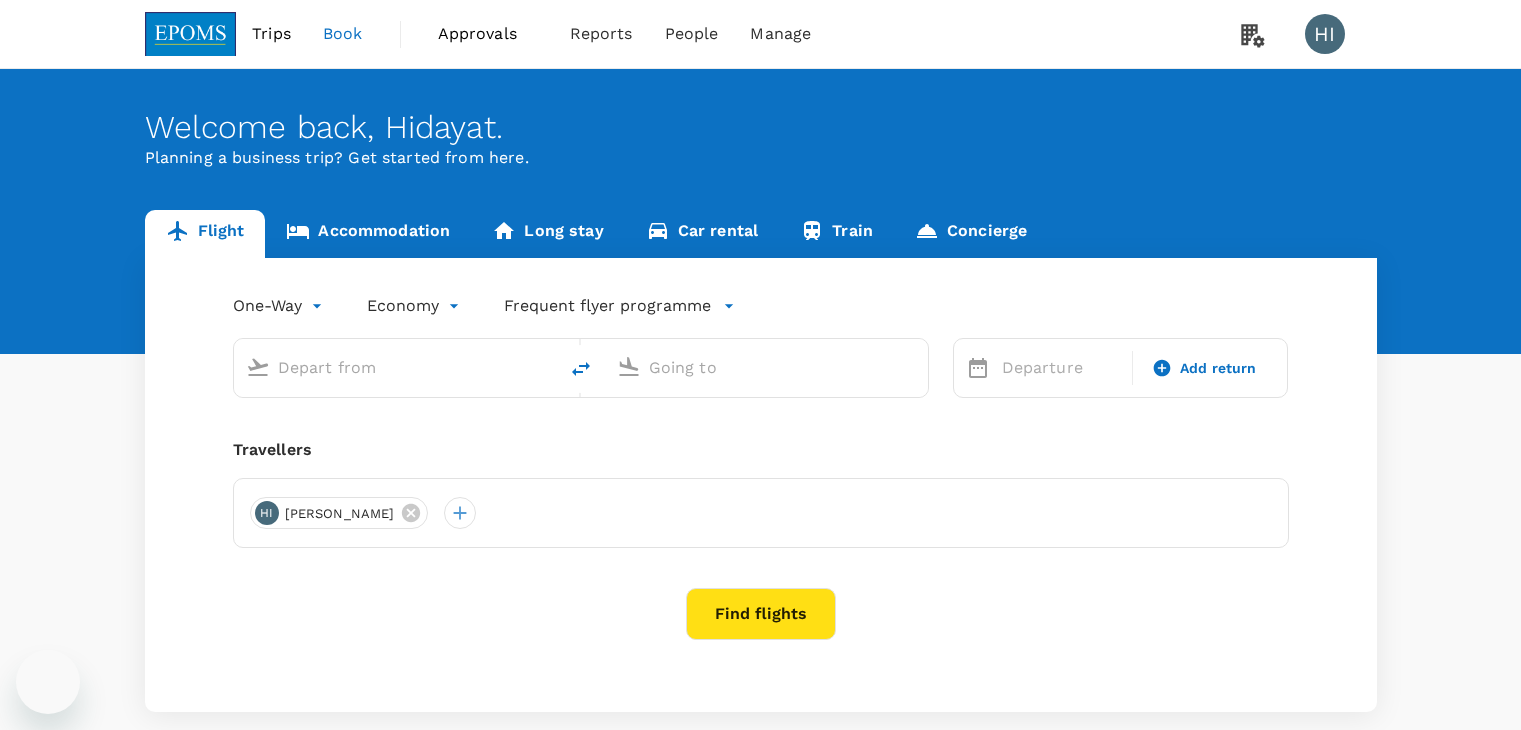 scroll, scrollTop: 0, scrollLeft: 0, axis: both 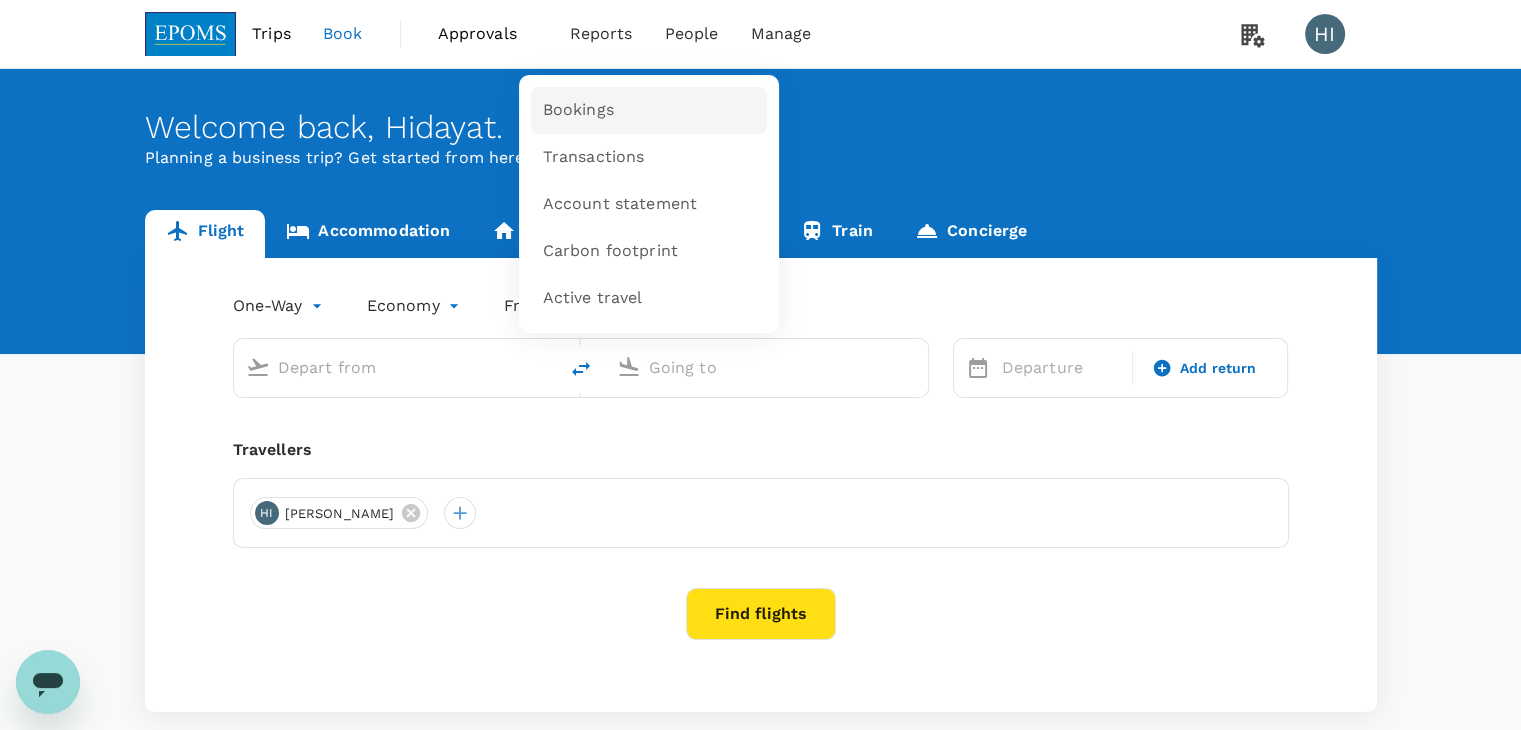 click on "Bookings" at bounding box center (578, 110) 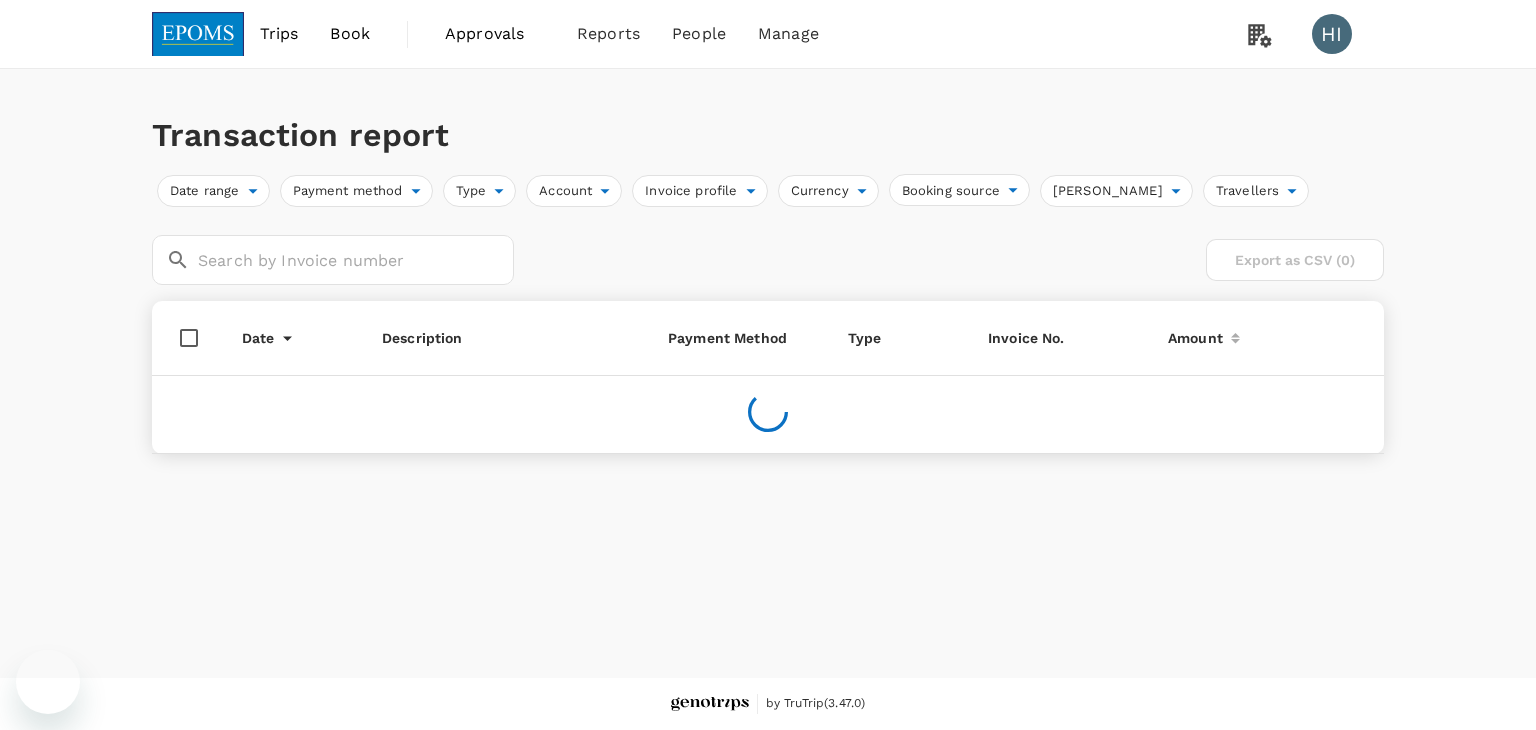 scroll, scrollTop: 0, scrollLeft: 0, axis: both 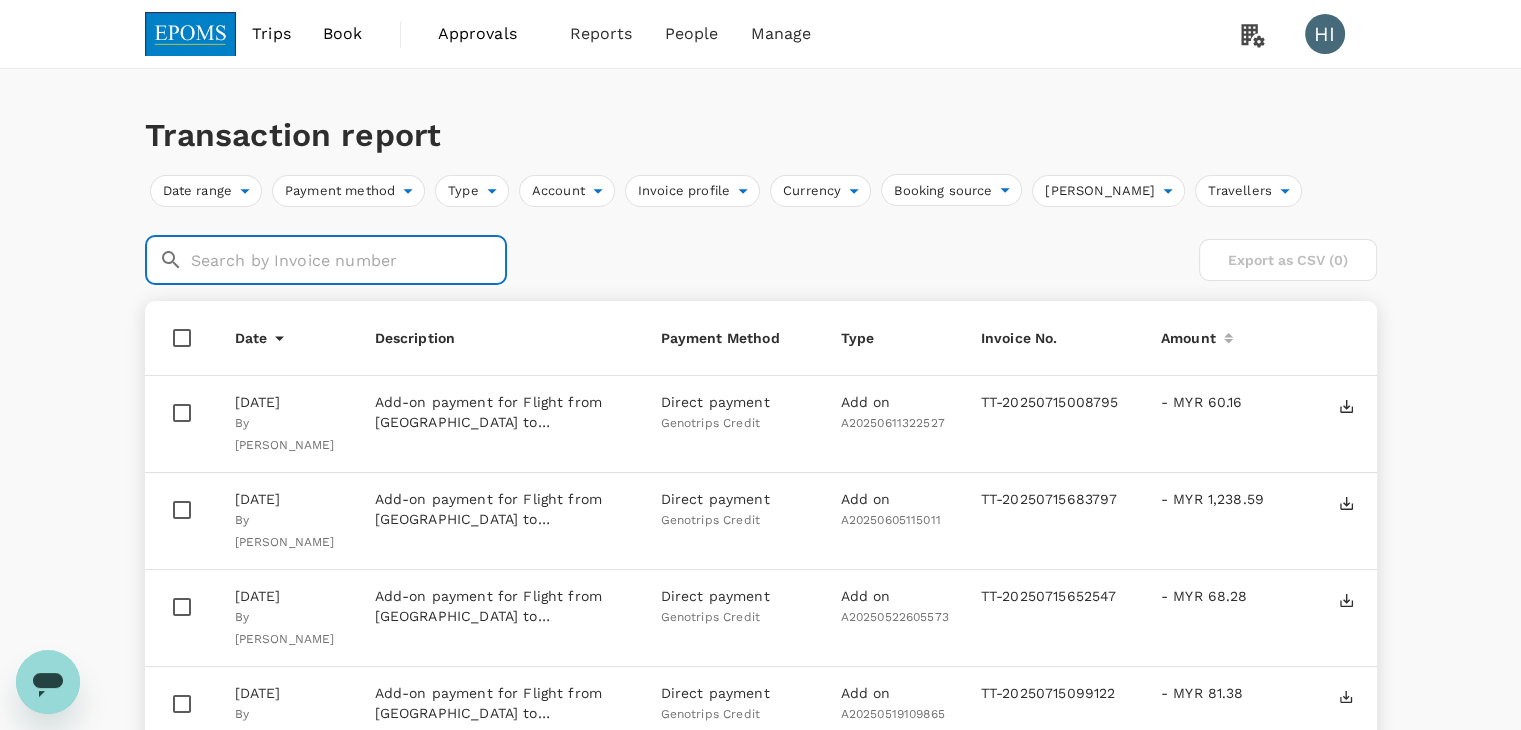 click at bounding box center [349, 260] 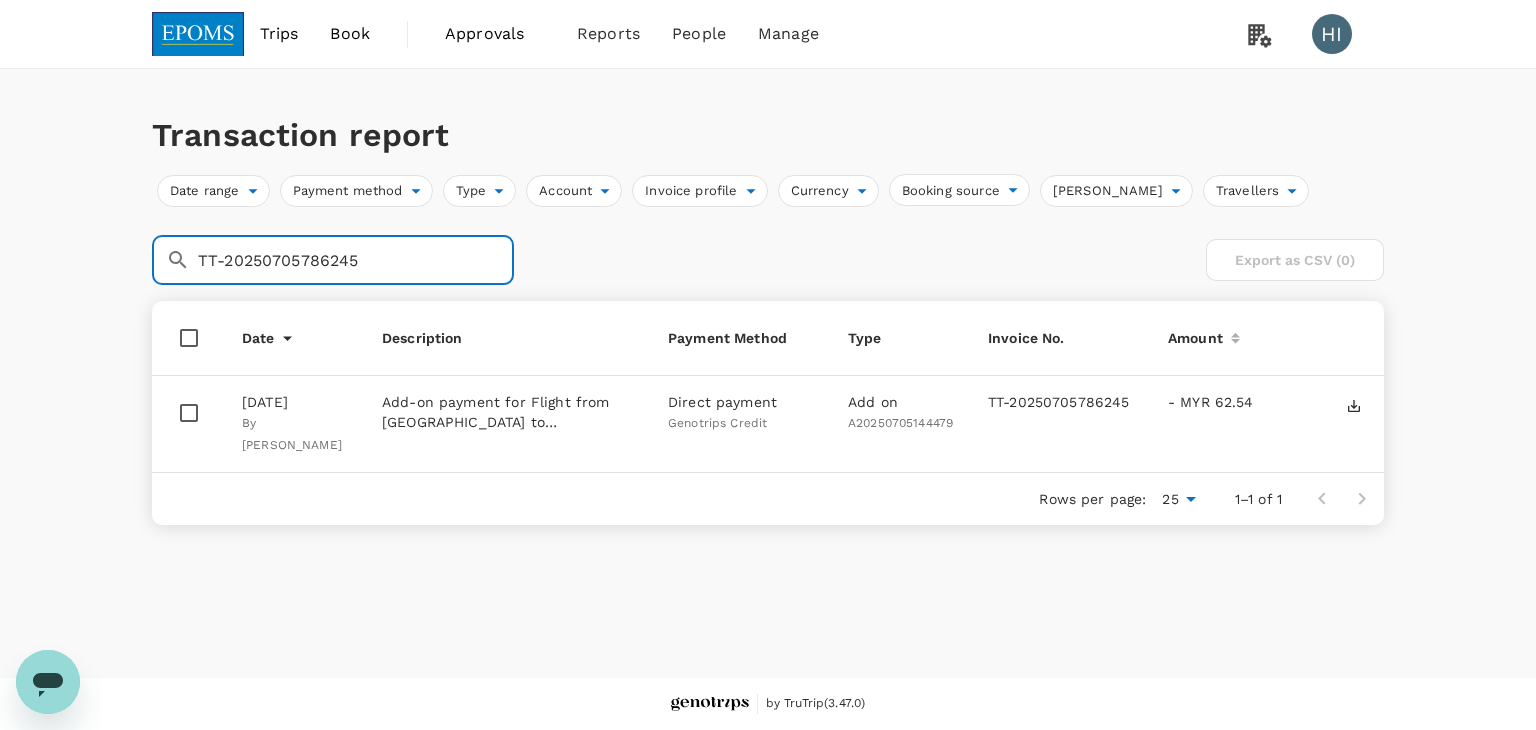 drag, startPoint x: 388, startPoint y: 265, endPoint x: 124, endPoint y: 227, distance: 266.72083 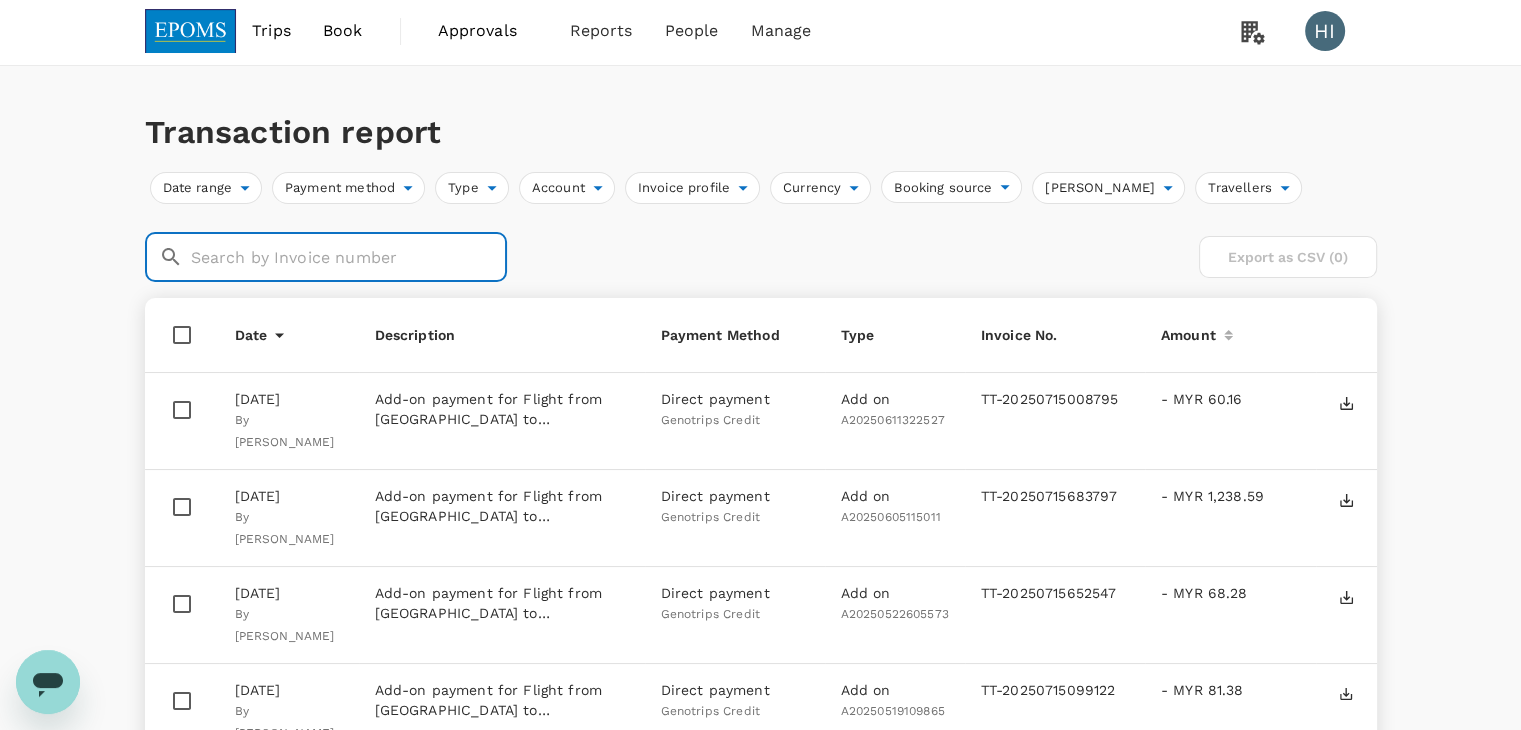 scroll, scrollTop: 0, scrollLeft: 0, axis: both 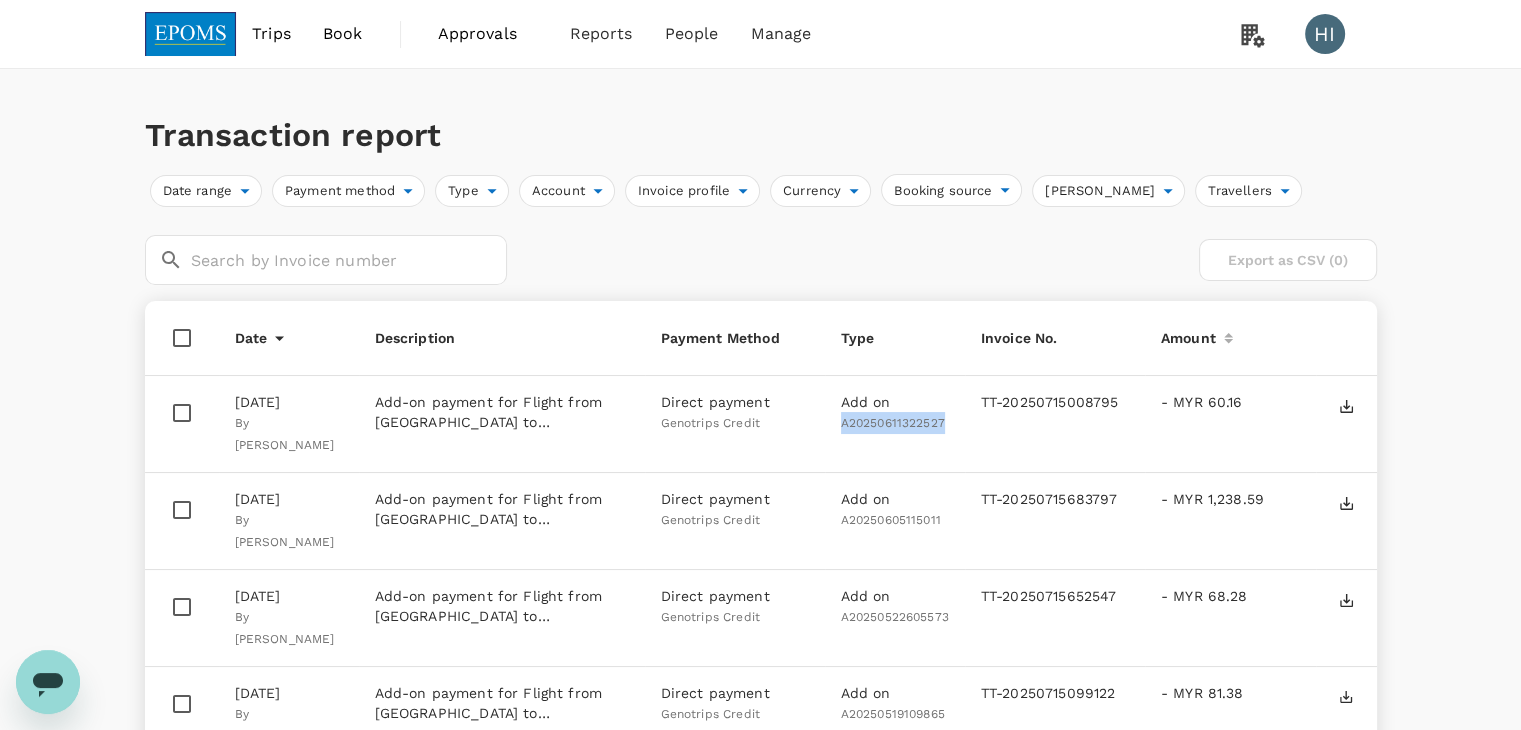 drag, startPoint x: 841, startPoint y: 421, endPoint x: 948, endPoint y: 434, distance: 107.78683 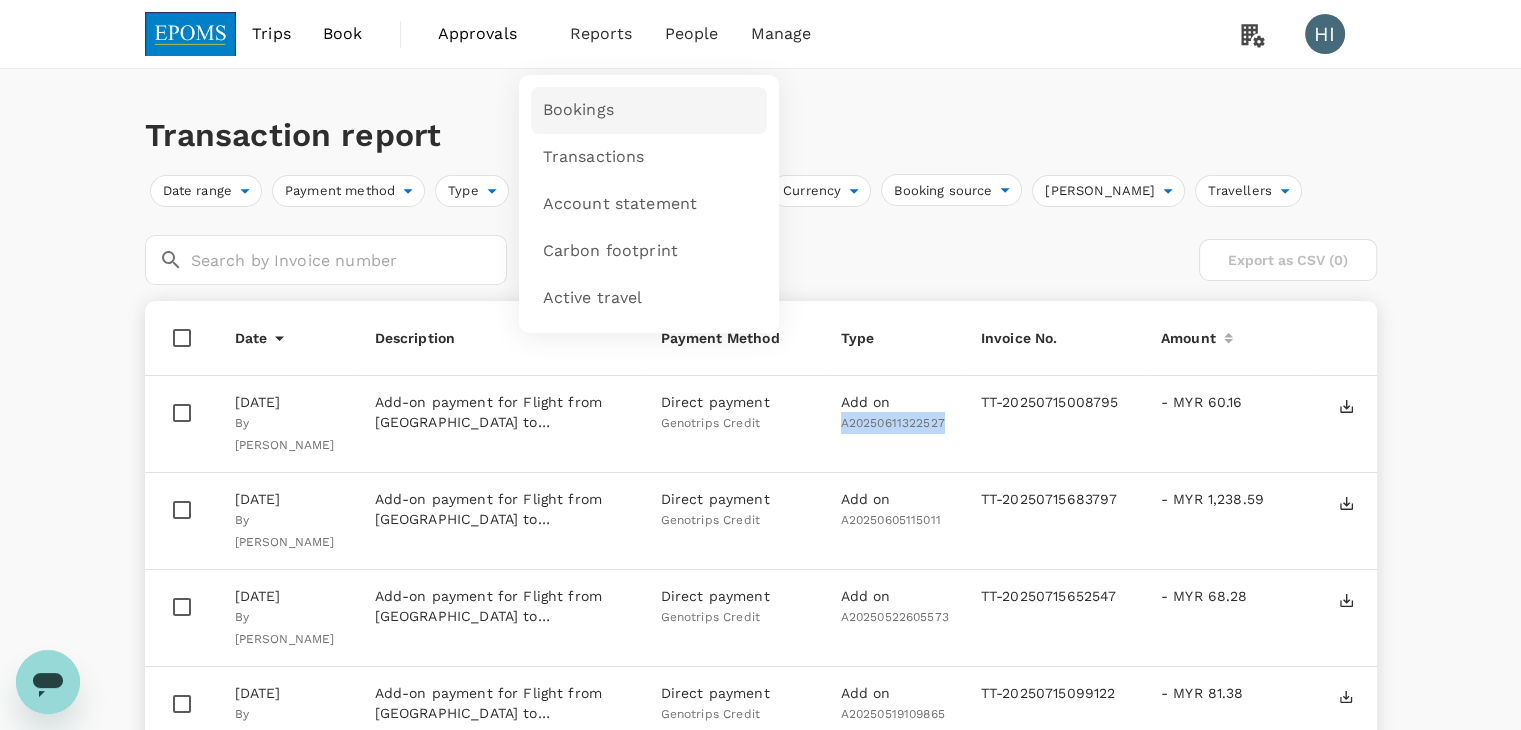click on "Bookings" at bounding box center (649, 110) 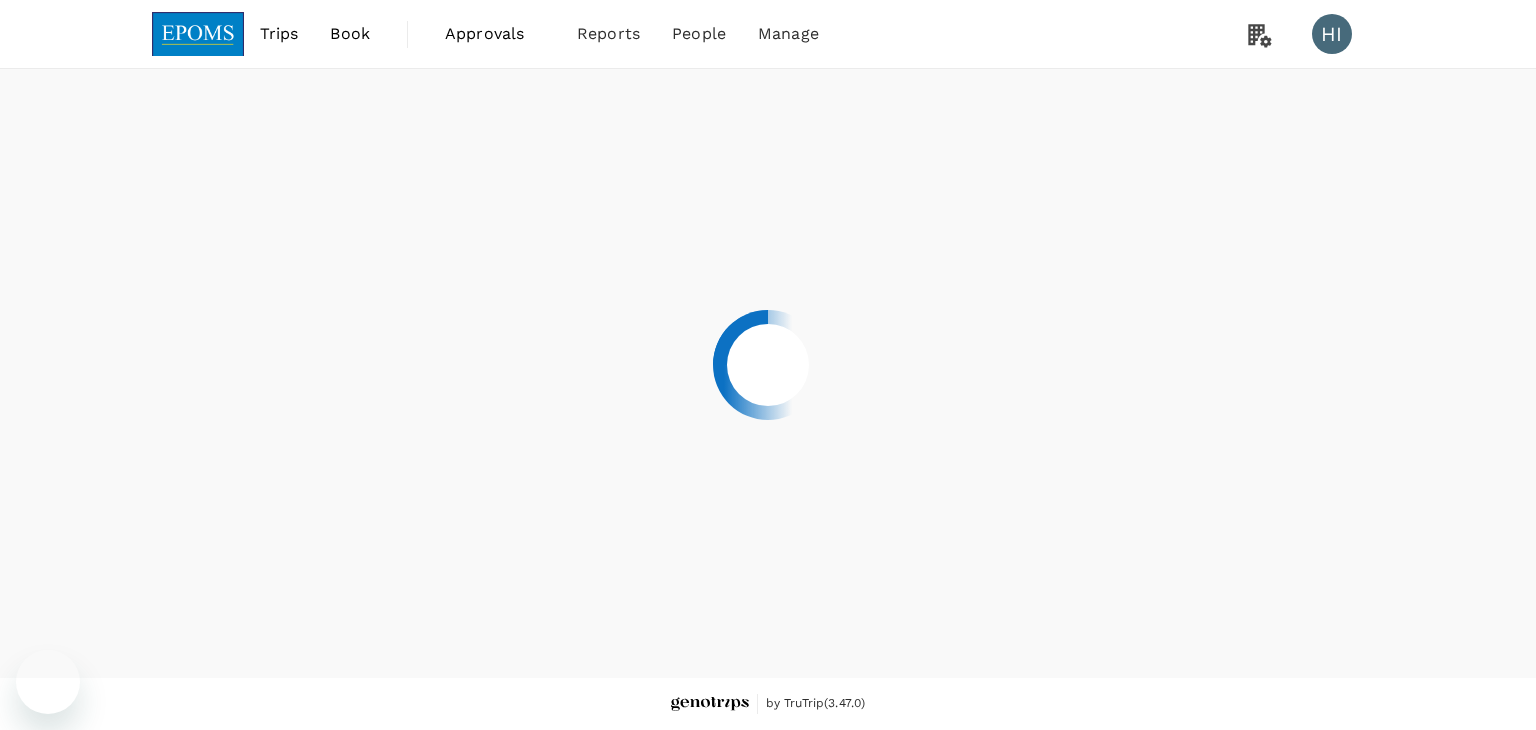 scroll, scrollTop: 0, scrollLeft: 0, axis: both 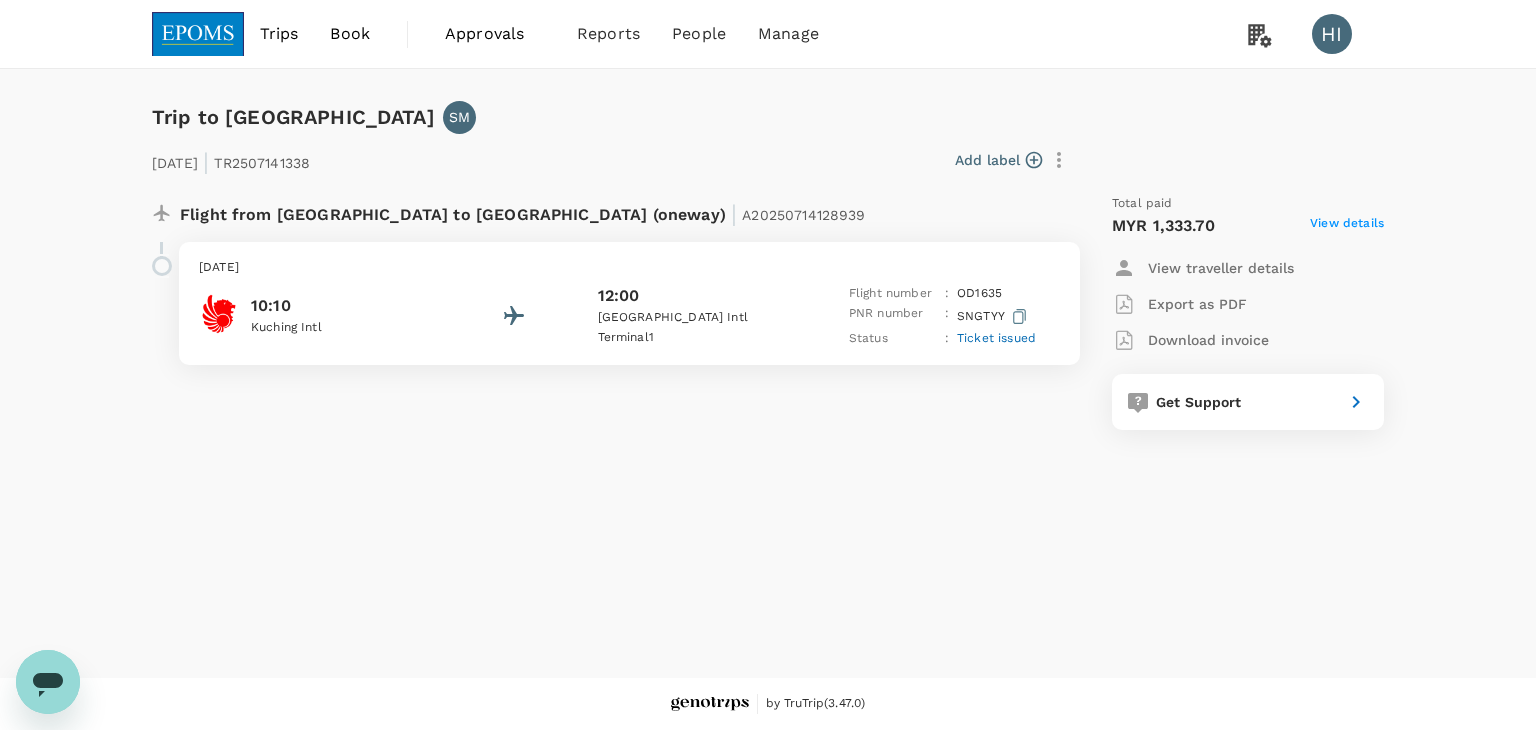 click on "Download invoice" at bounding box center [1208, 340] 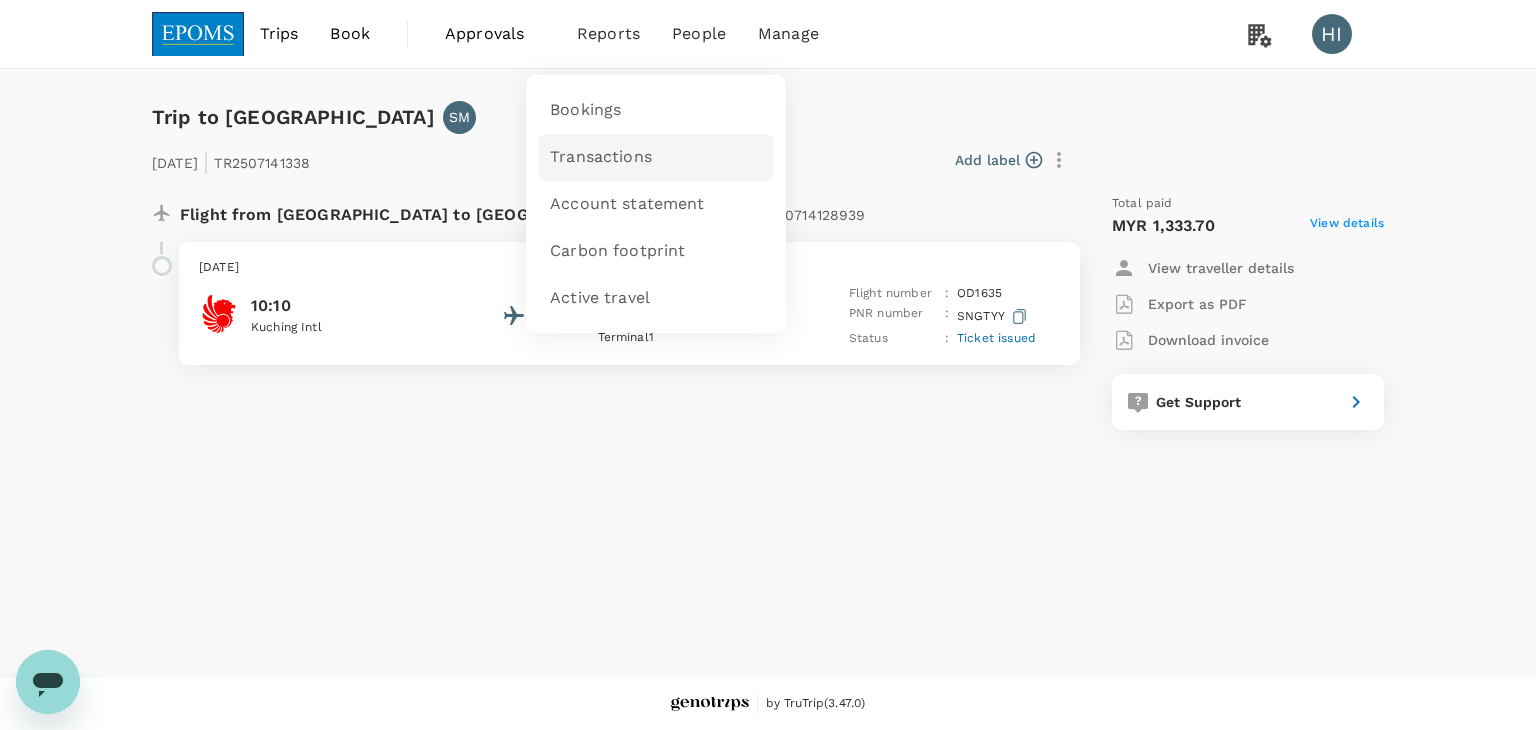 click on "Transactions" at bounding box center [601, 157] 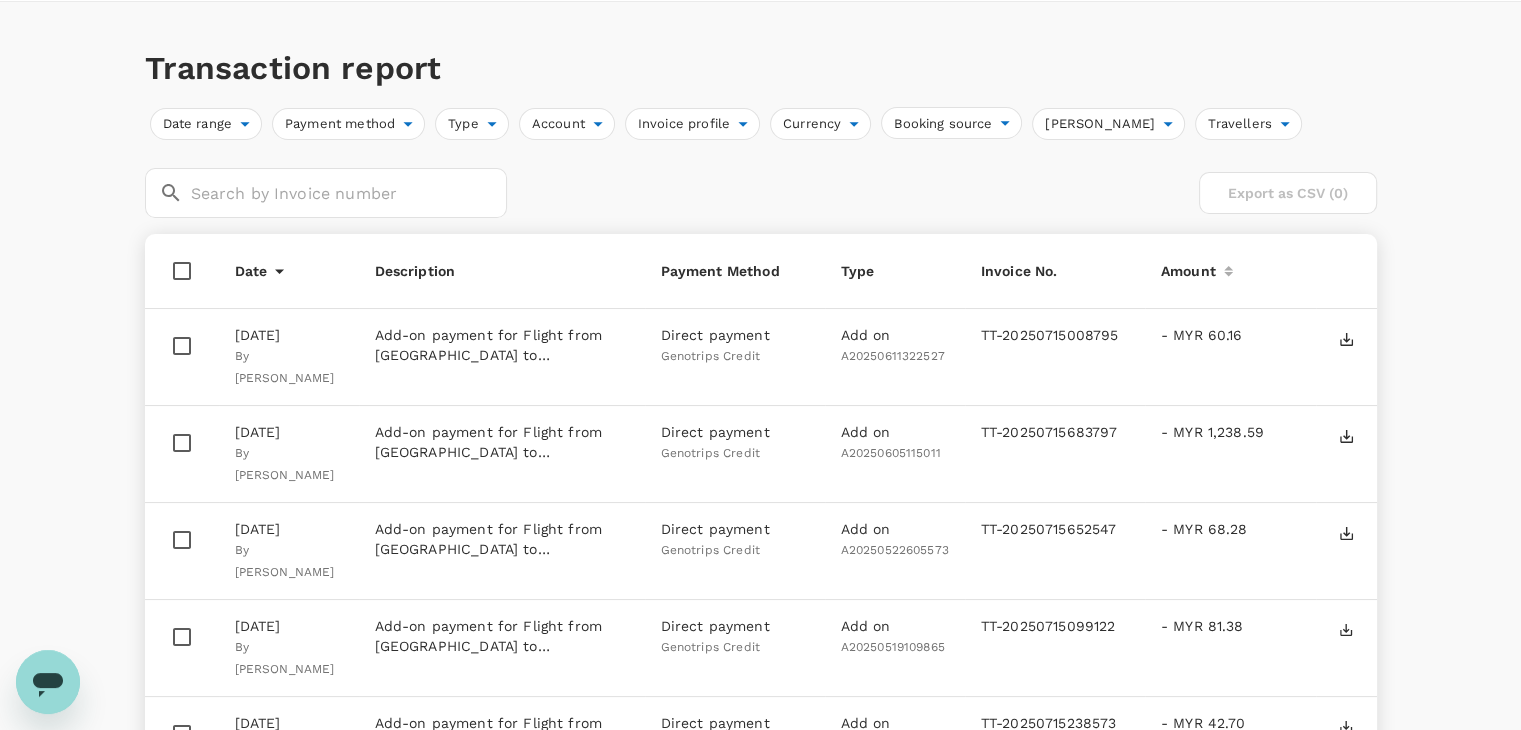 scroll, scrollTop: 100, scrollLeft: 0, axis: vertical 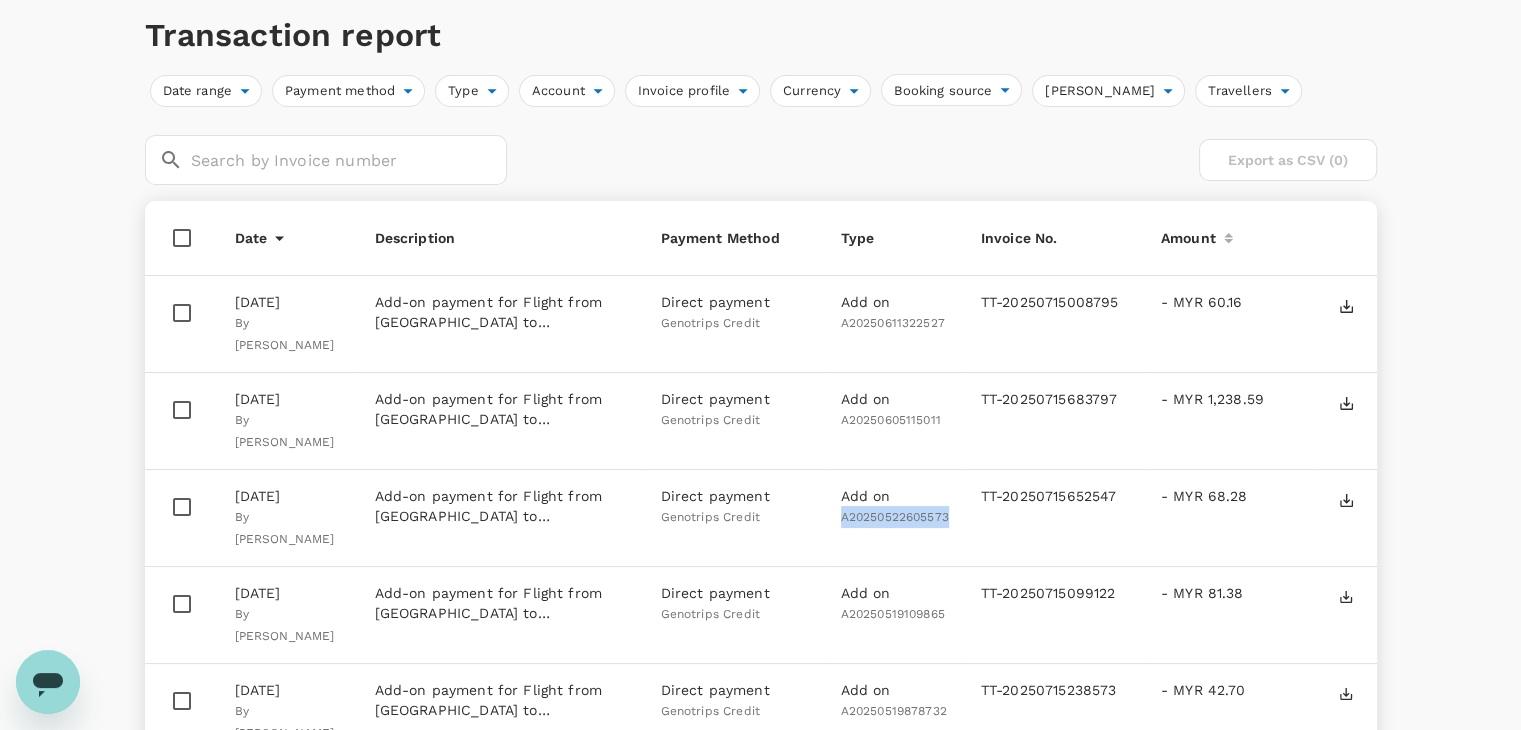 drag, startPoint x: 954, startPoint y: 510, endPoint x: 840, endPoint y: 525, distance: 114.982605 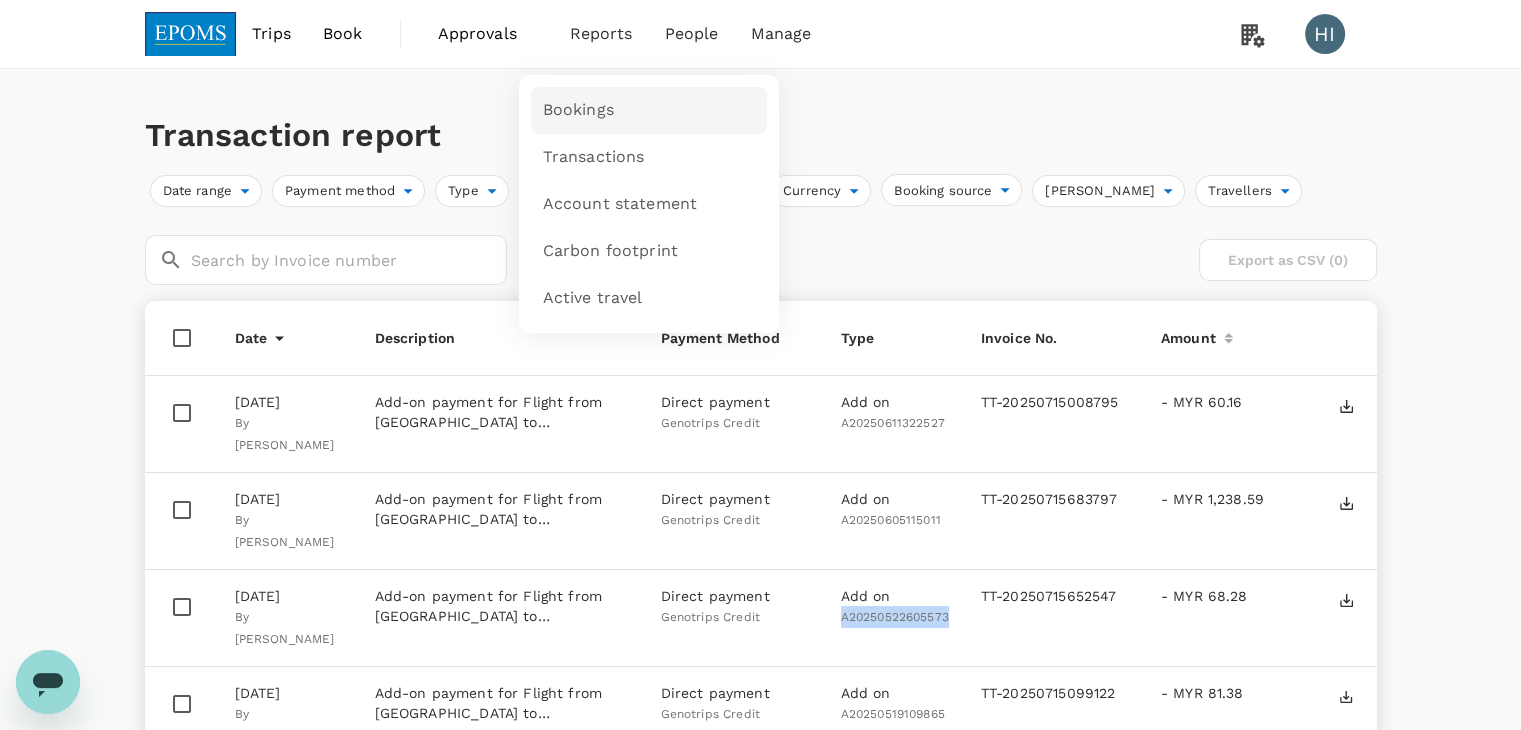 click on "Bookings" at bounding box center [578, 110] 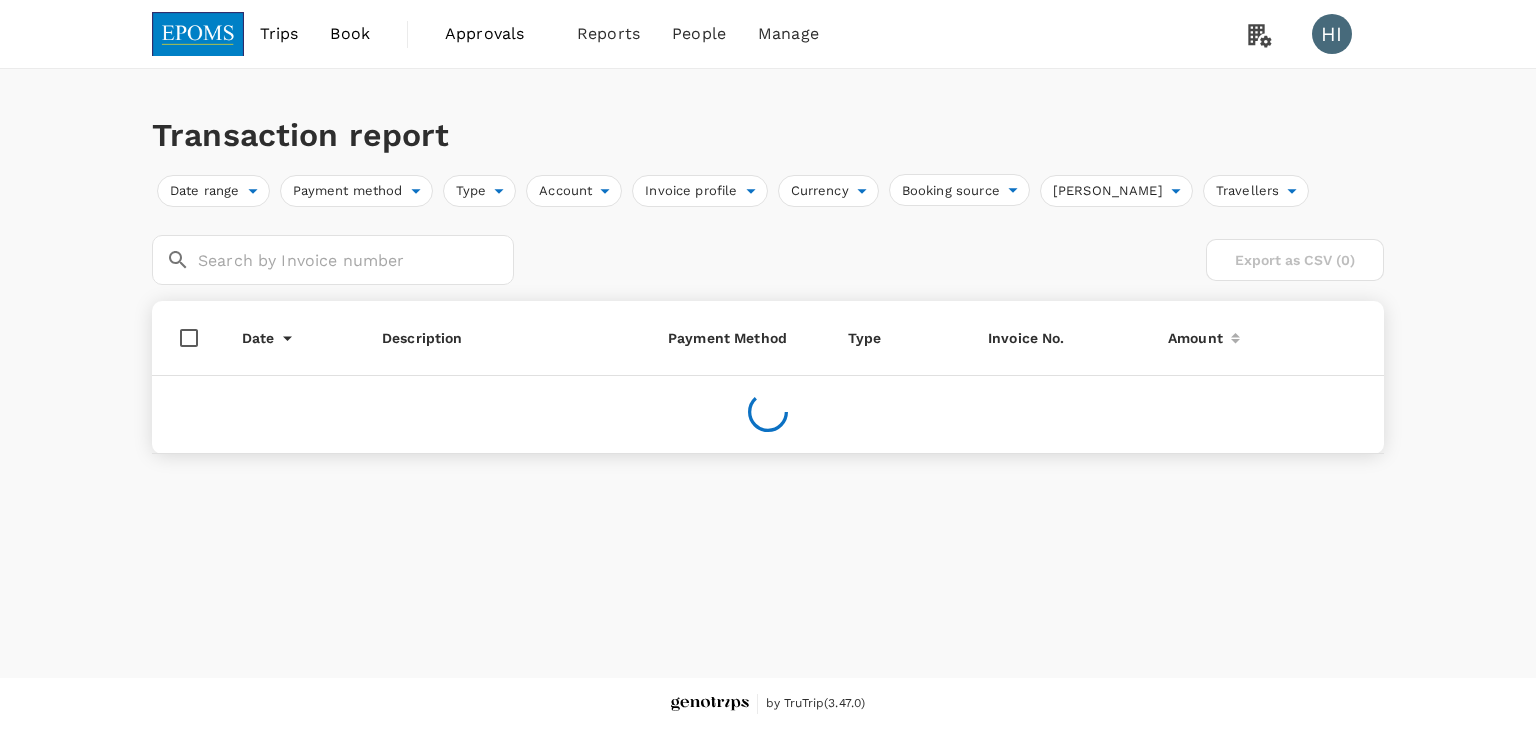 scroll, scrollTop: 0, scrollLeft: 0, axis: both 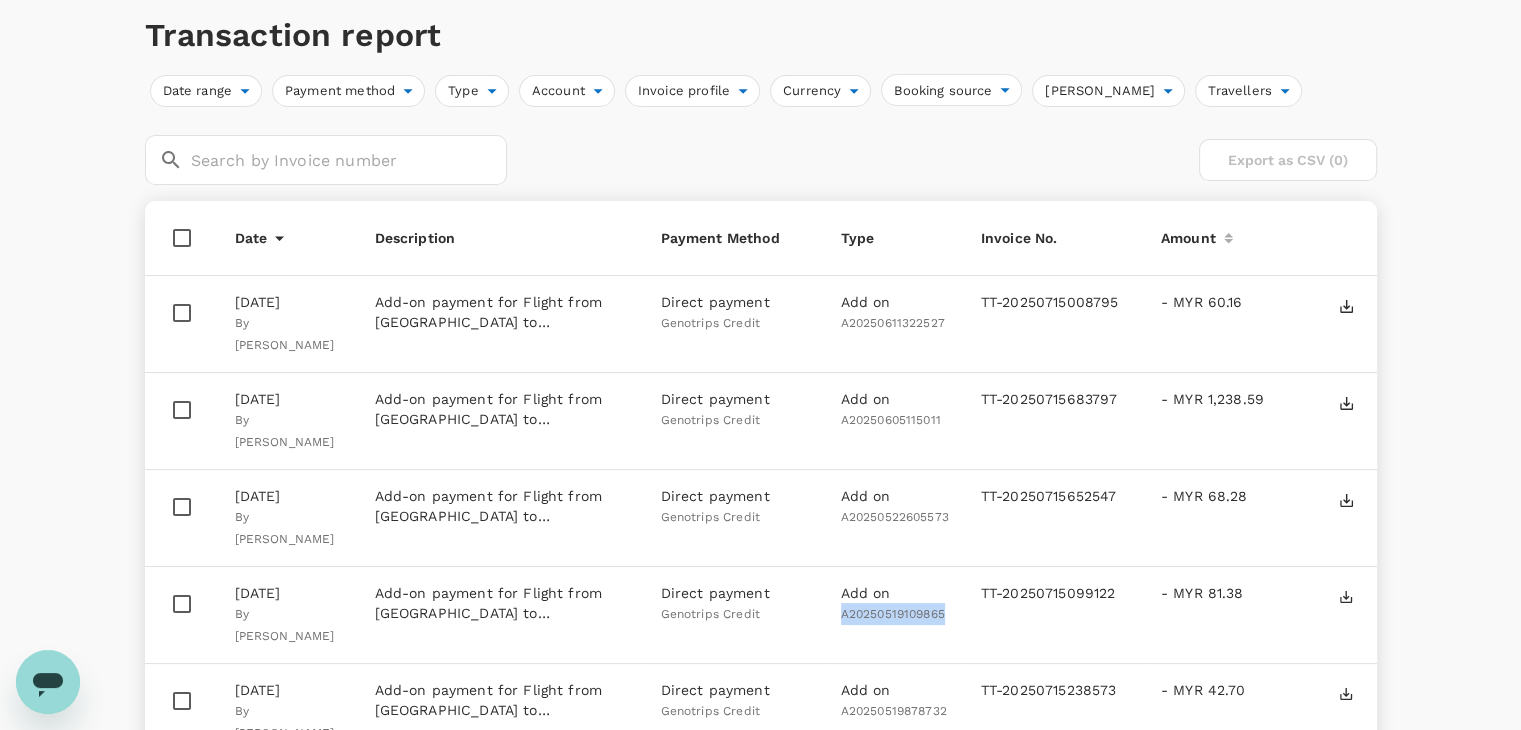 drag, startPoint x: 945, startPoint y: 605, endPoint x: 838, endPoint y: 600, distance: 107.11676 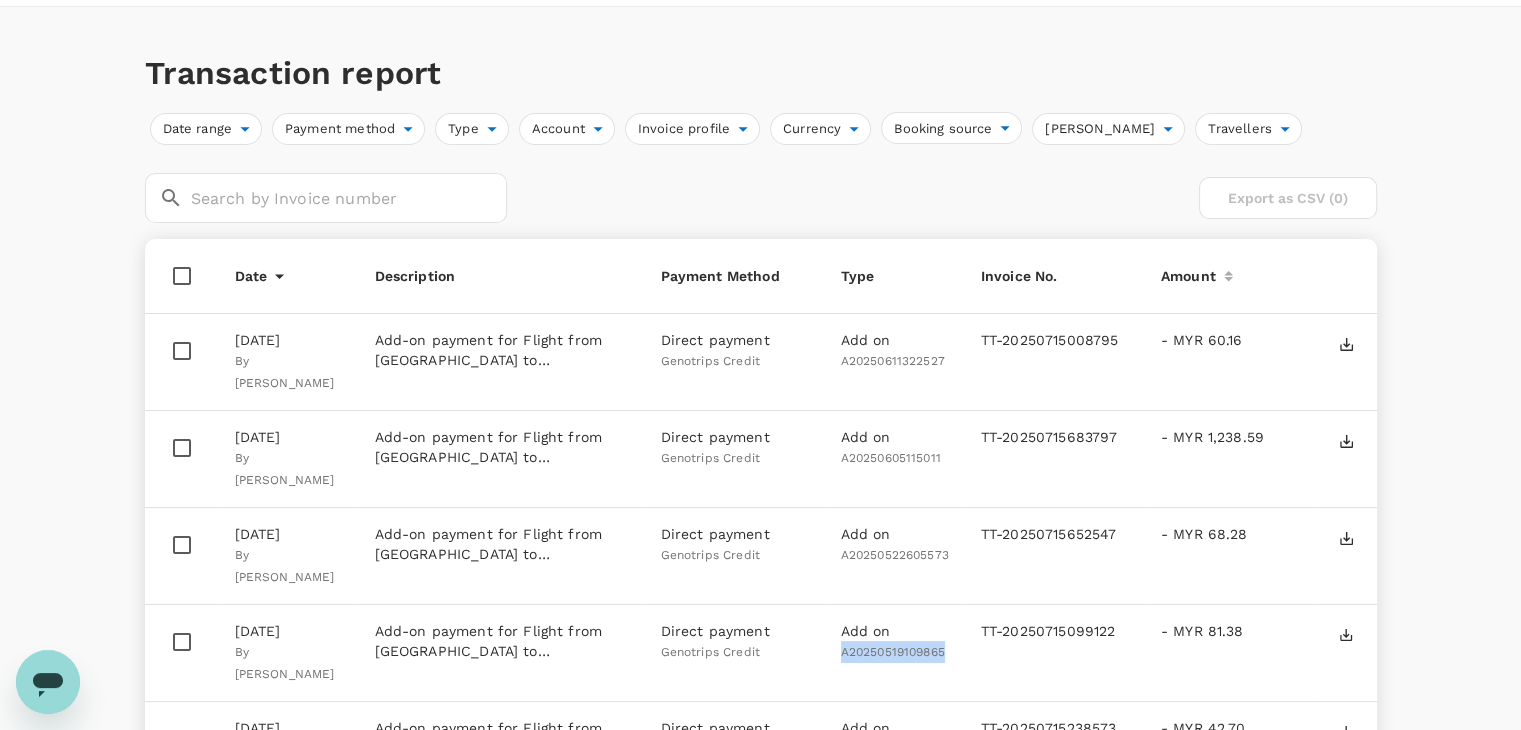 scroll, scrollTop: 0, scrollLeft: 0, axis: both 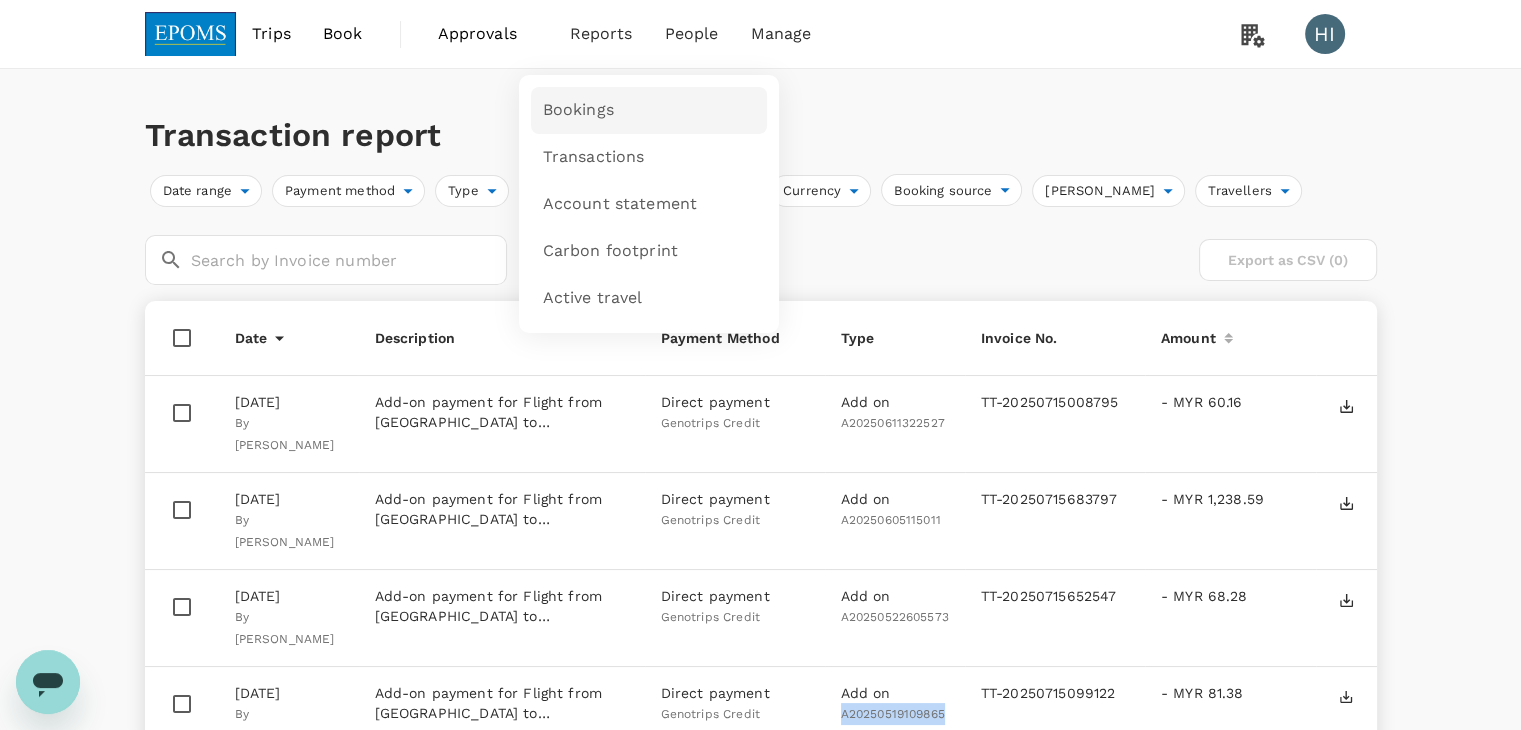 click on "Bookings" at bounding box center (578, 110) 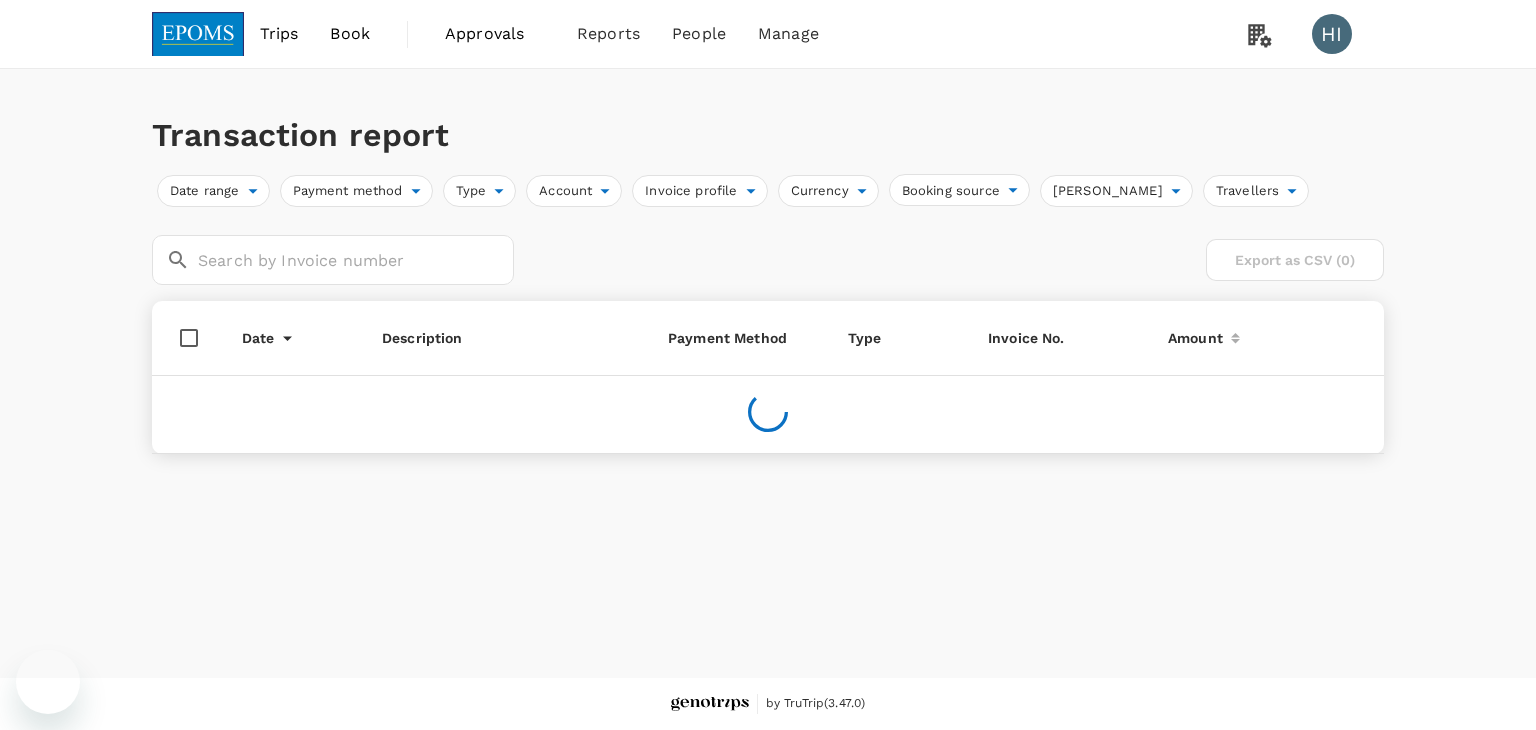 scroll, scrollTop: 0, scrollLeft: 0, axis: both 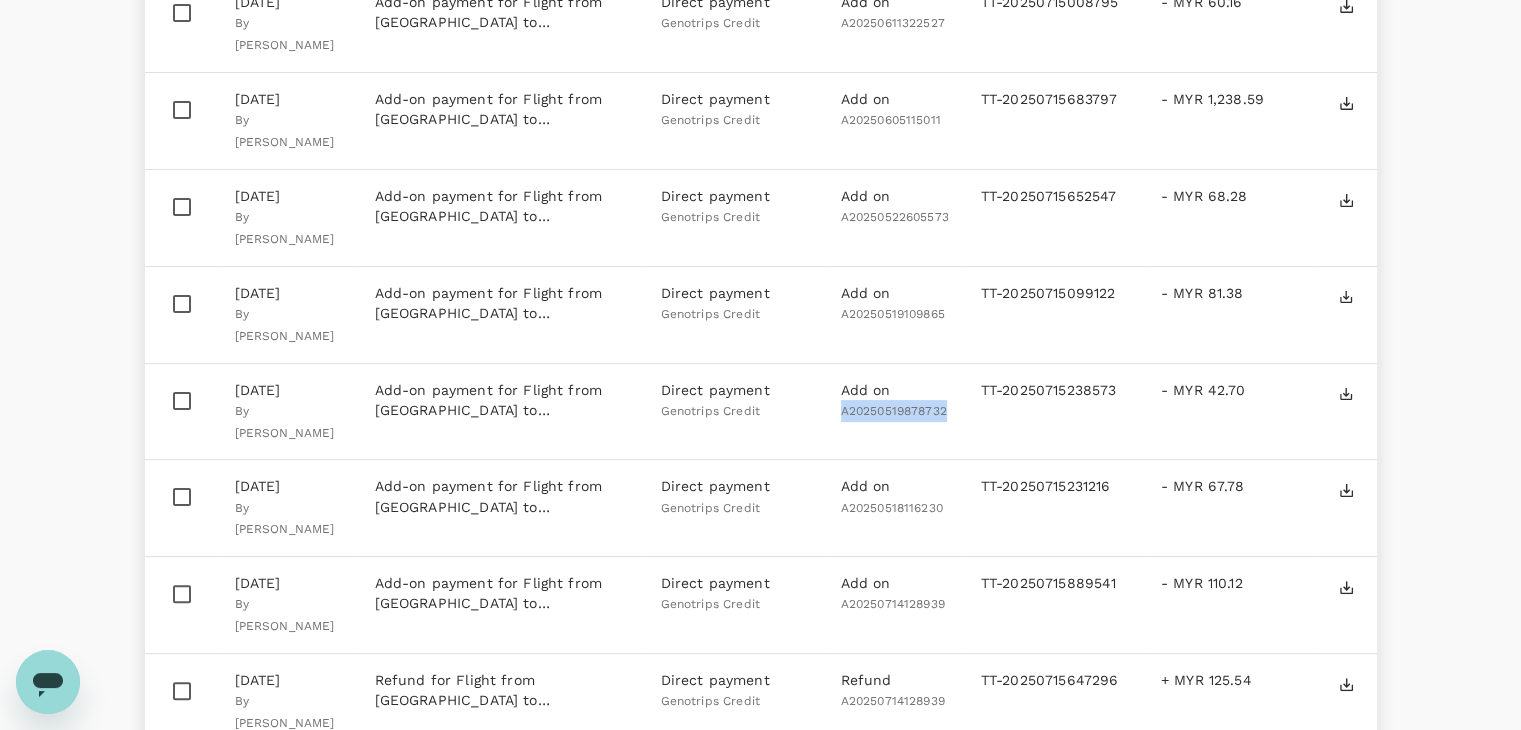 drag, startPoint x: 944, startPoint y: 397, endPoint x: 843, endPoint y: 395, distance: 101.0198 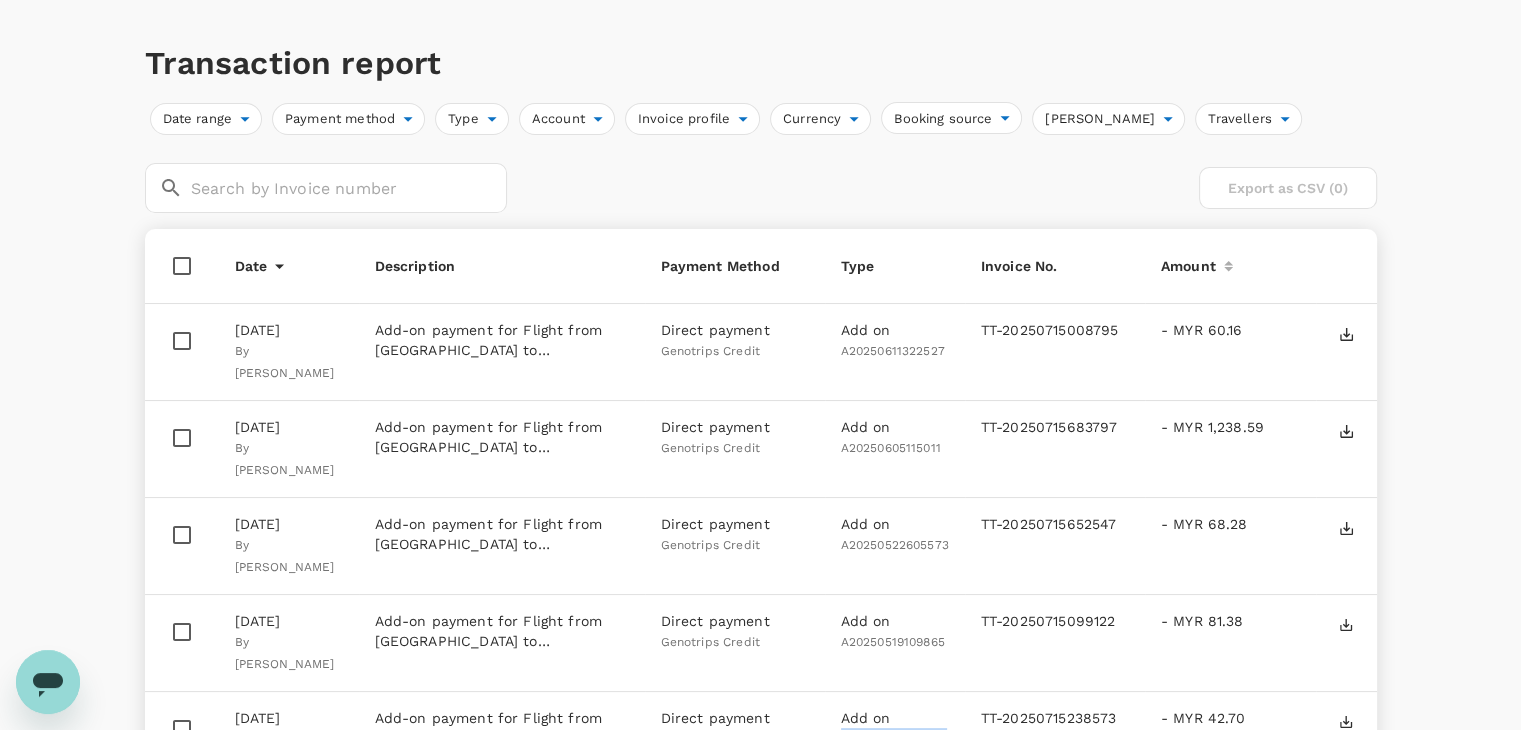 scroll, scrollTop: 0, scrollLeft: 0, axis: both 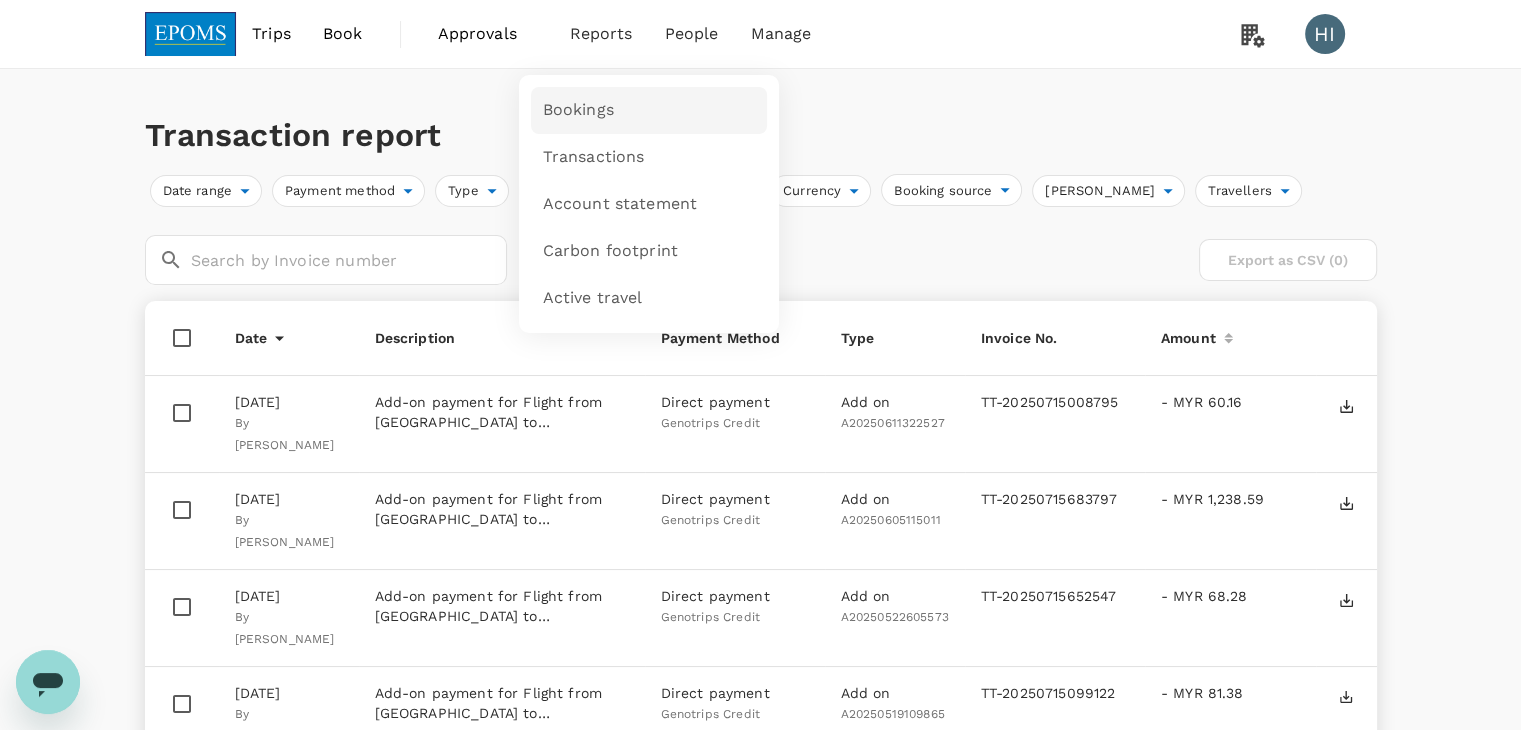 click on "Bookings" at bounding box center (578, 110) 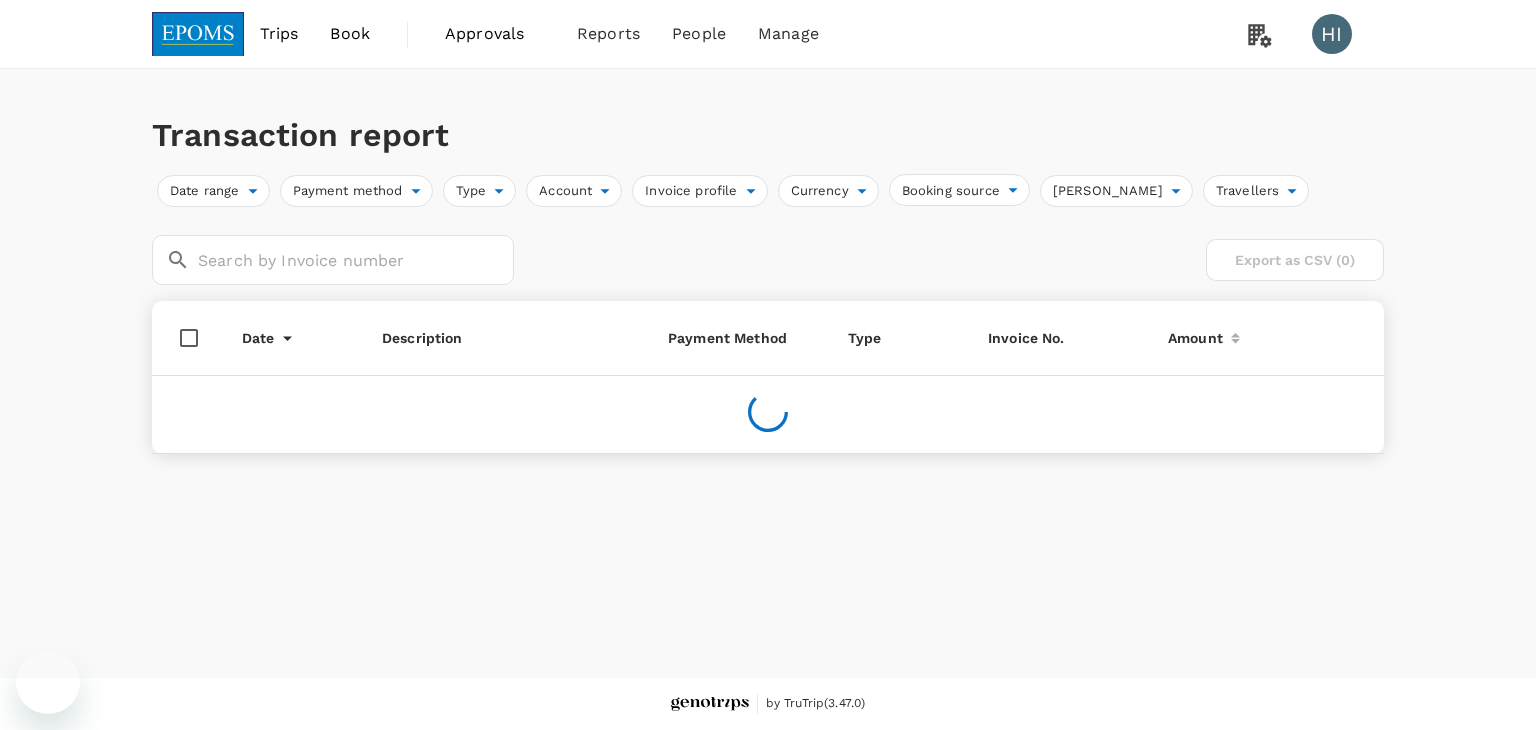 scroll, scrollTop: 0, scrollLeft: 0, axis: both 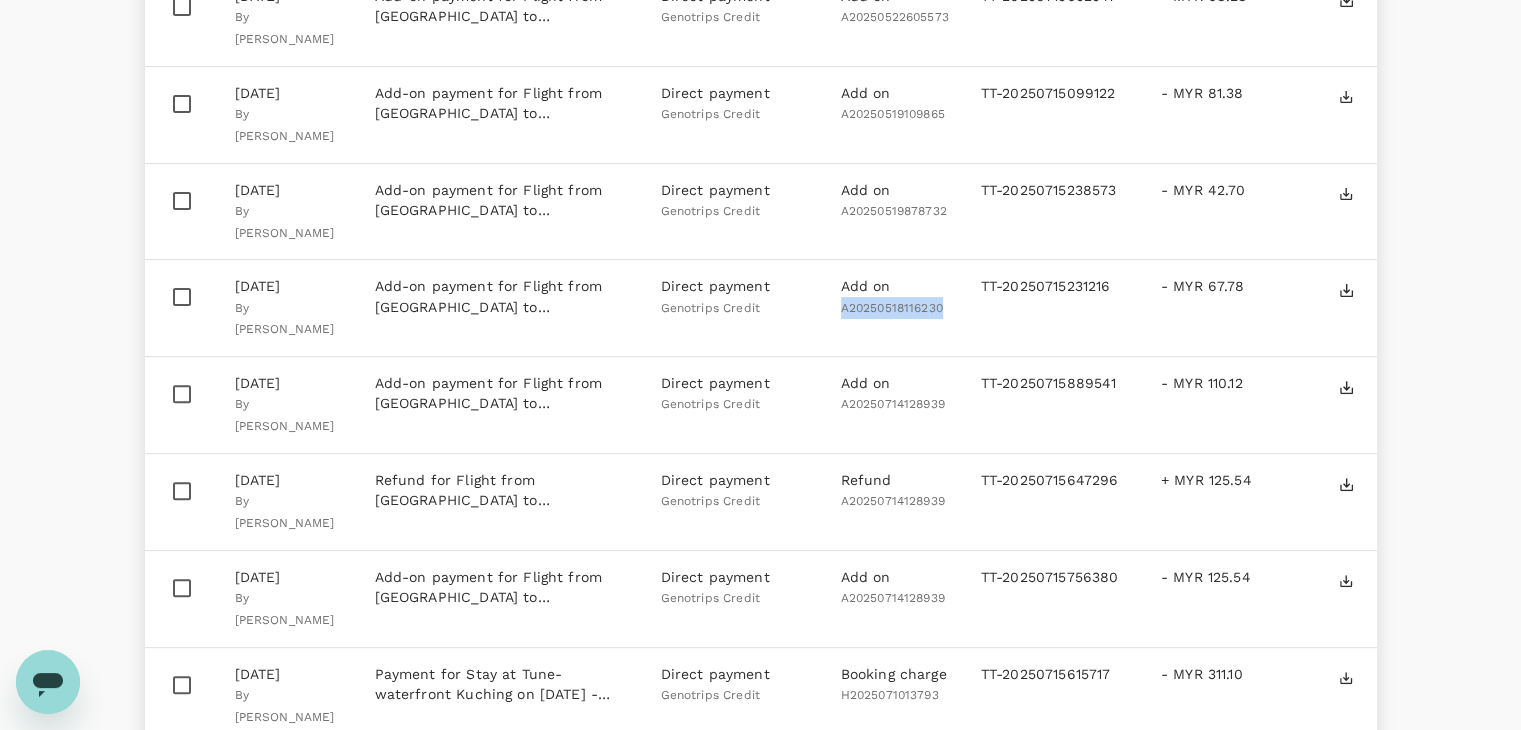 drag, startPoint x: 841, startPoint y: 295, endPoint x: 947, endPoint y: 299, distance: 106.07545 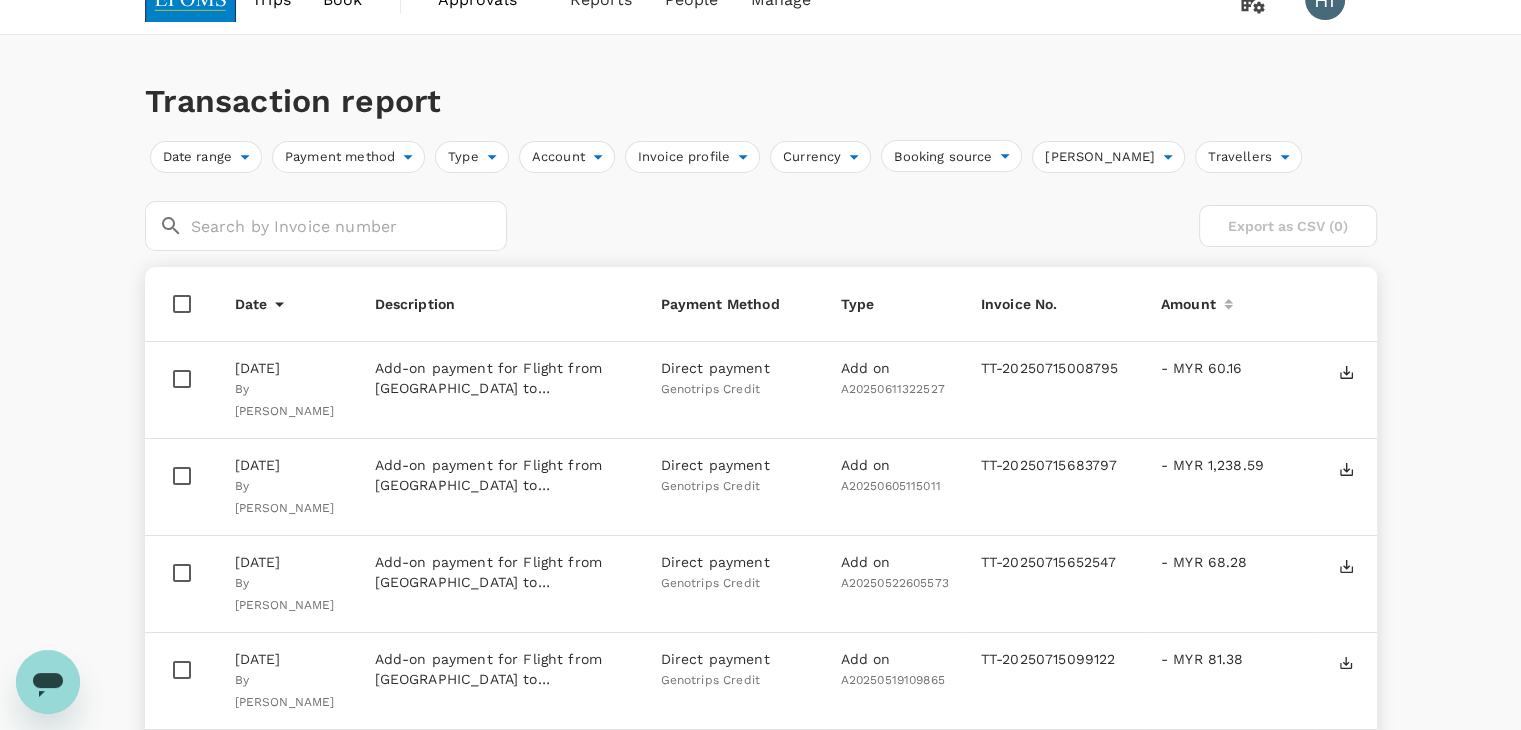 scroll, scrollTop: 0, scrollLeft: 0, axis: both 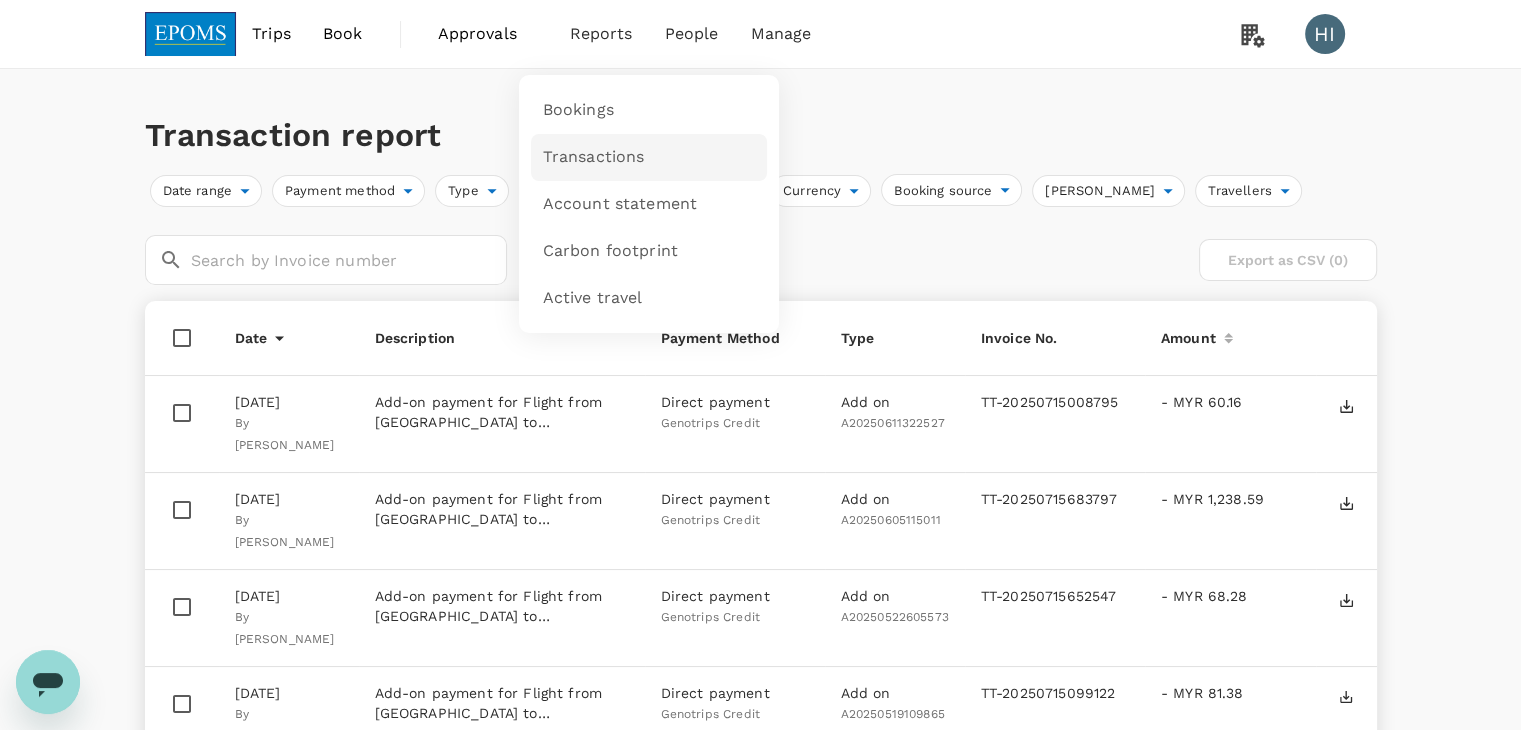 click on "Transactions" at bounding box center [649, 157] 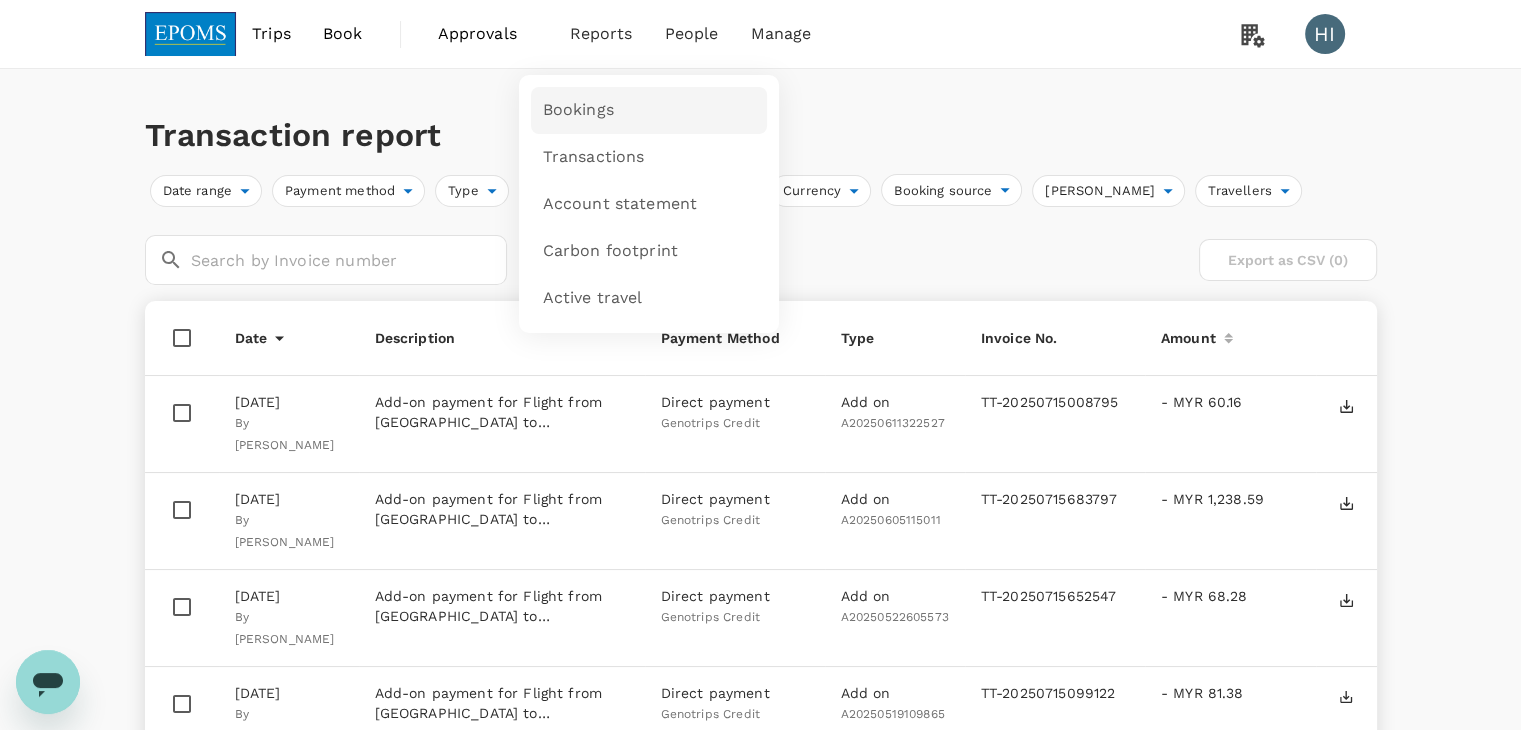 click on "Bookings" at bounding box center [578, 110] 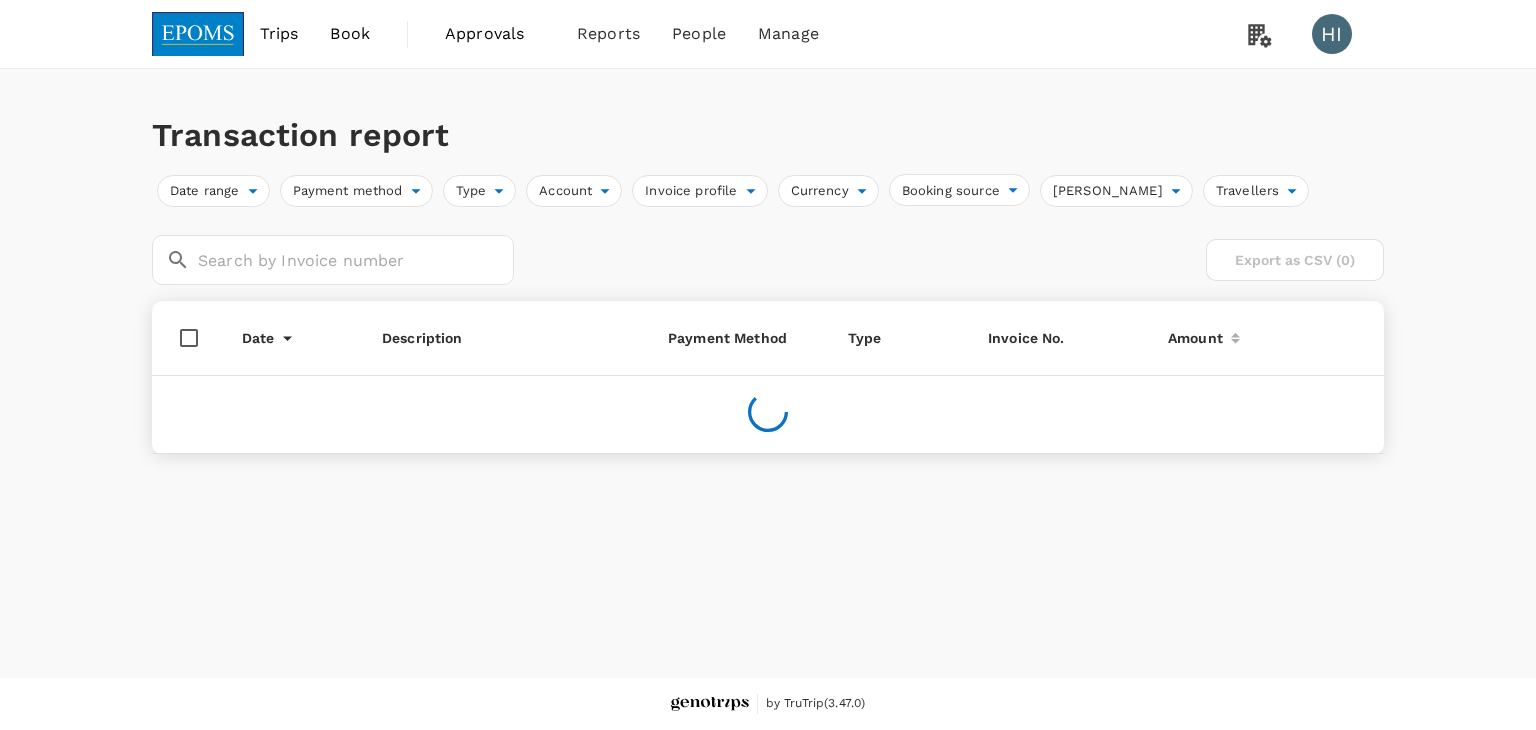 scroll, scrollTop: 0, scrollLeft: 0, axis: both 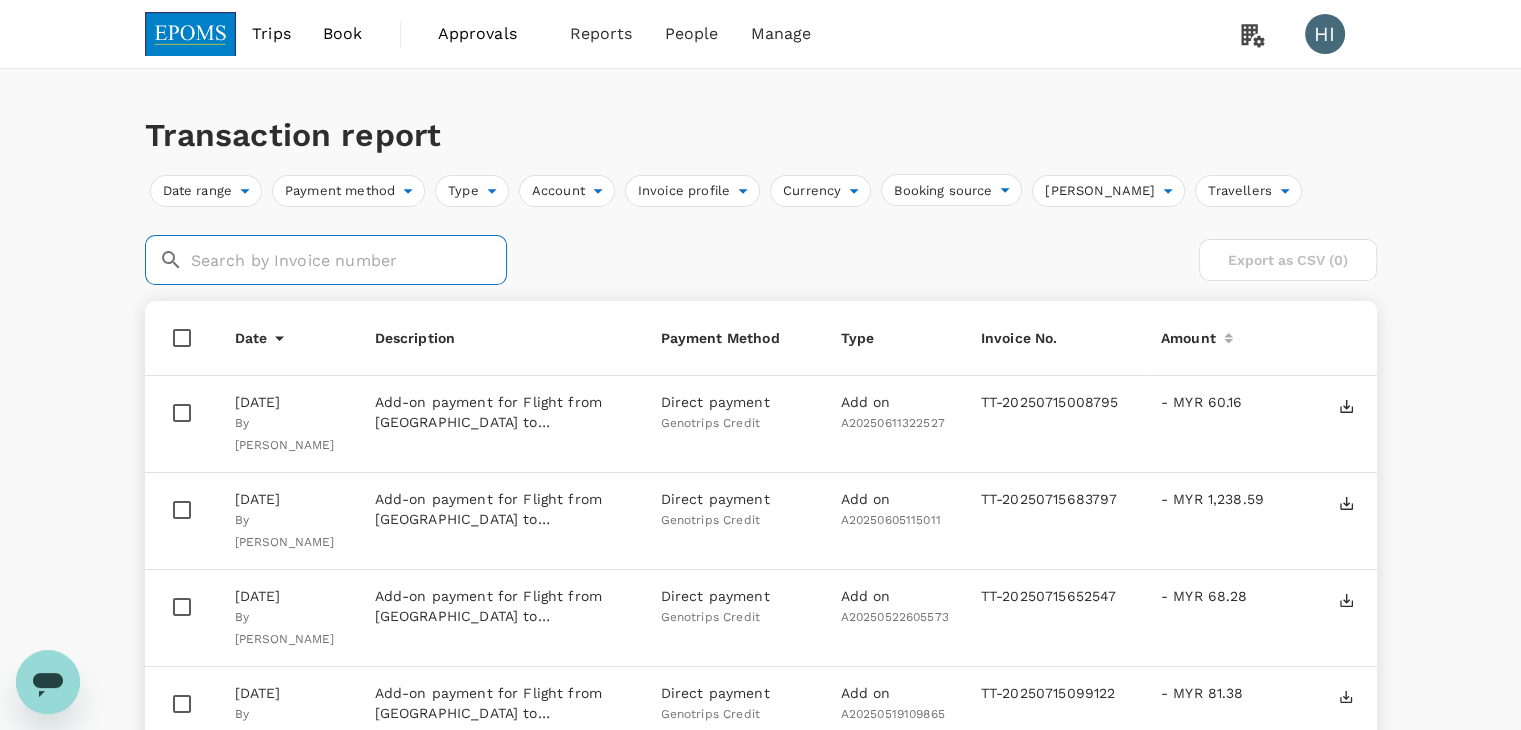 click at bounding box center (349, 260) 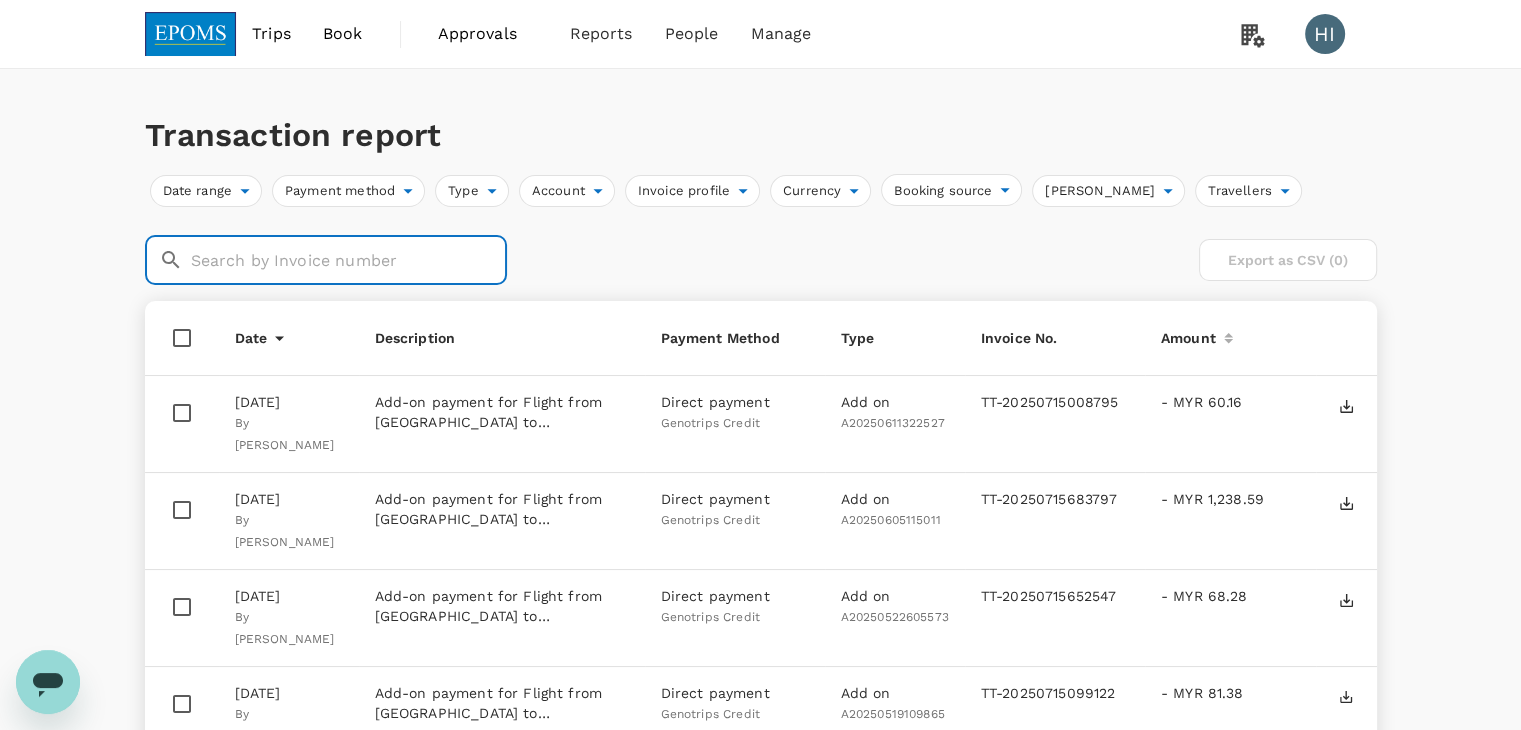 paste on "A20250517457010" 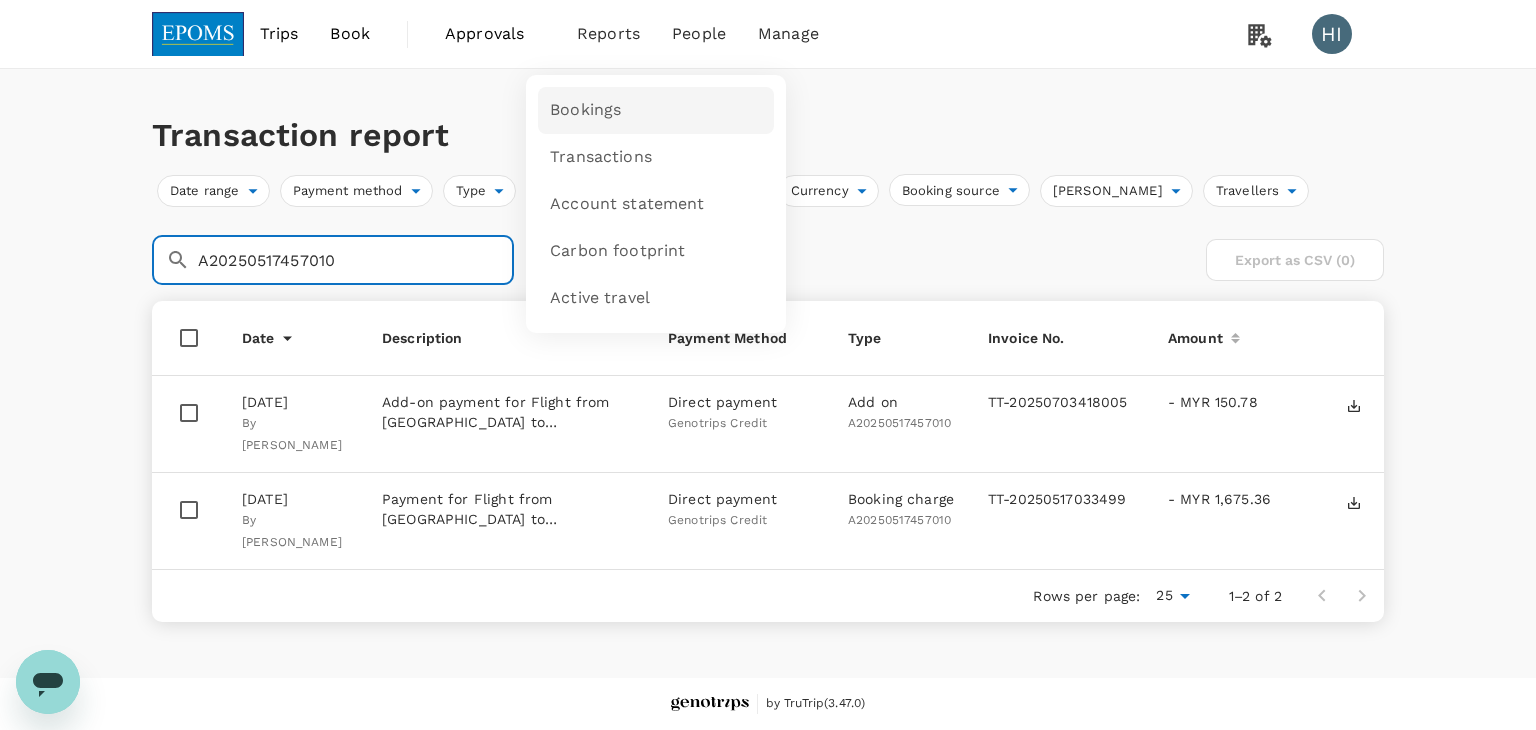 type on "A20250517457010" 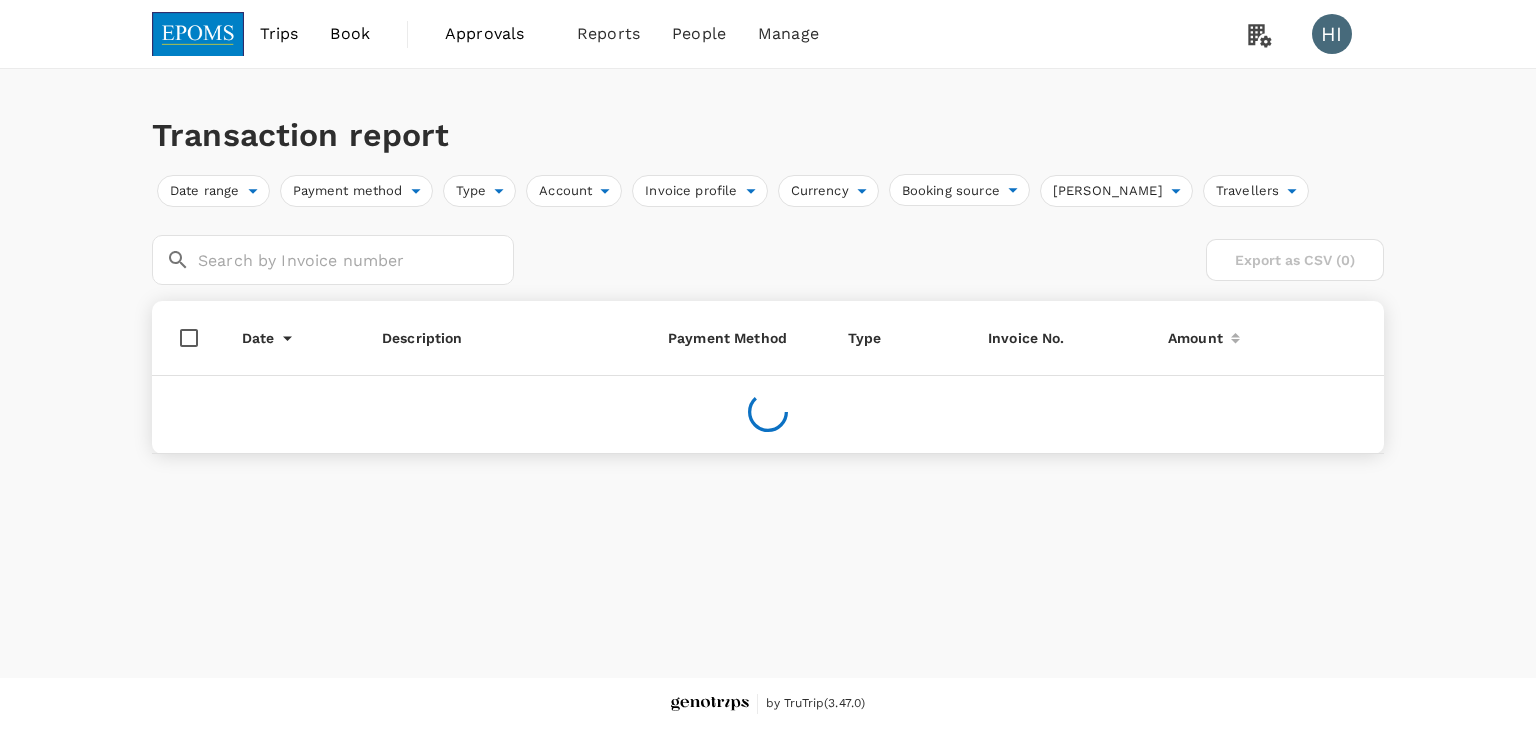 scroll, scrollTop: 0, scrollLeft: 0, axis: both 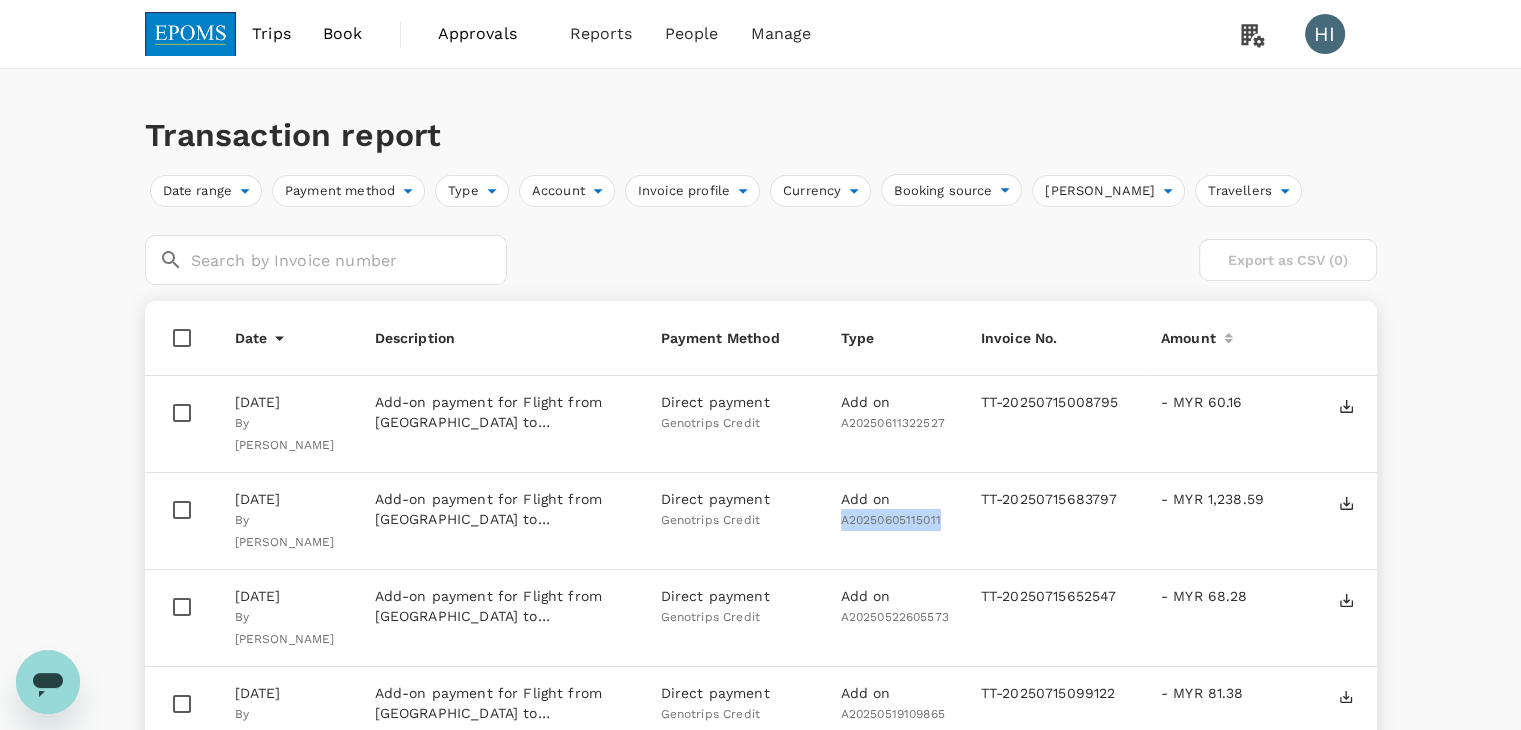 drag, startPoint x: 940, startPoint y: 515, endPoint x: 833, endPoint y: 516, distance: 107.00467 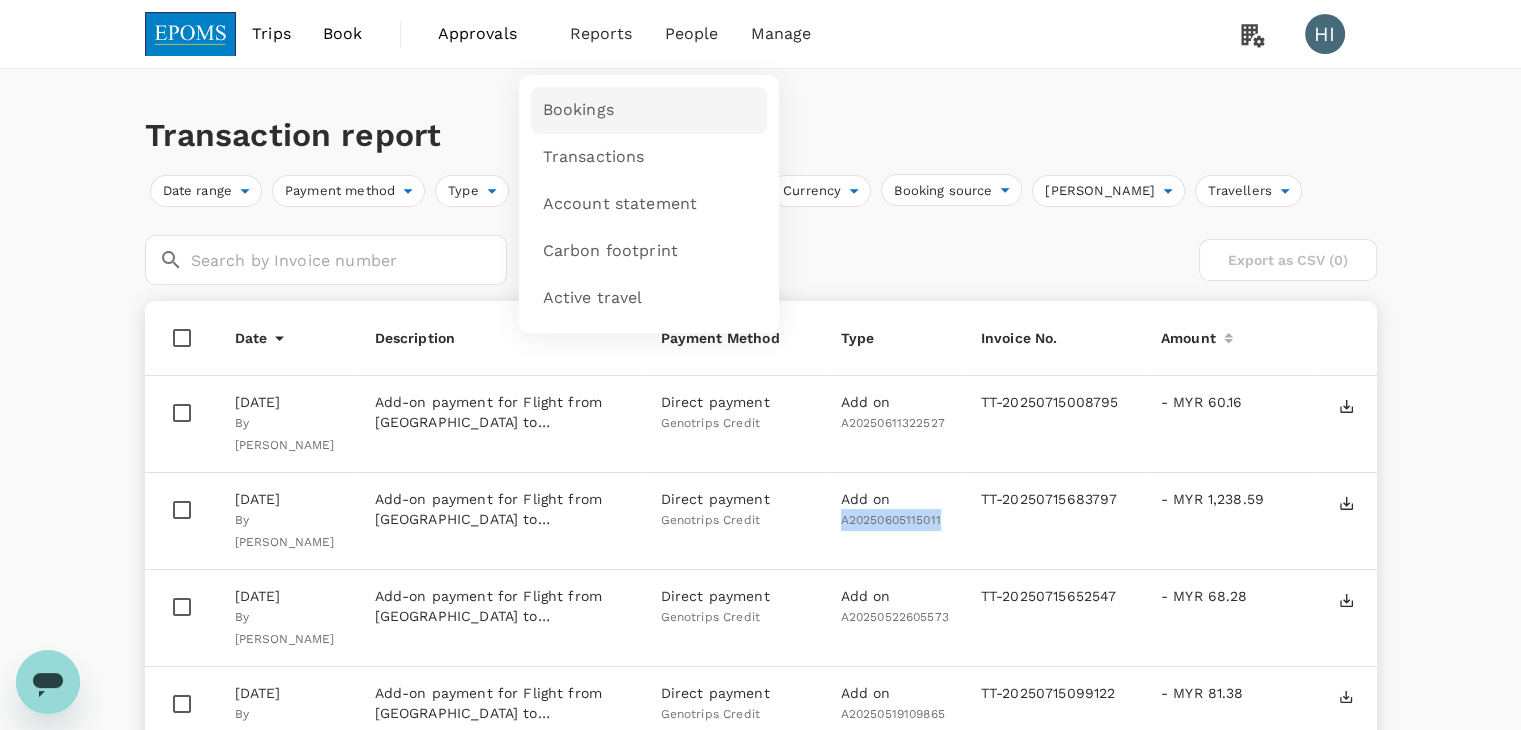 click on "Bookings" at bounding box center (578, 110) 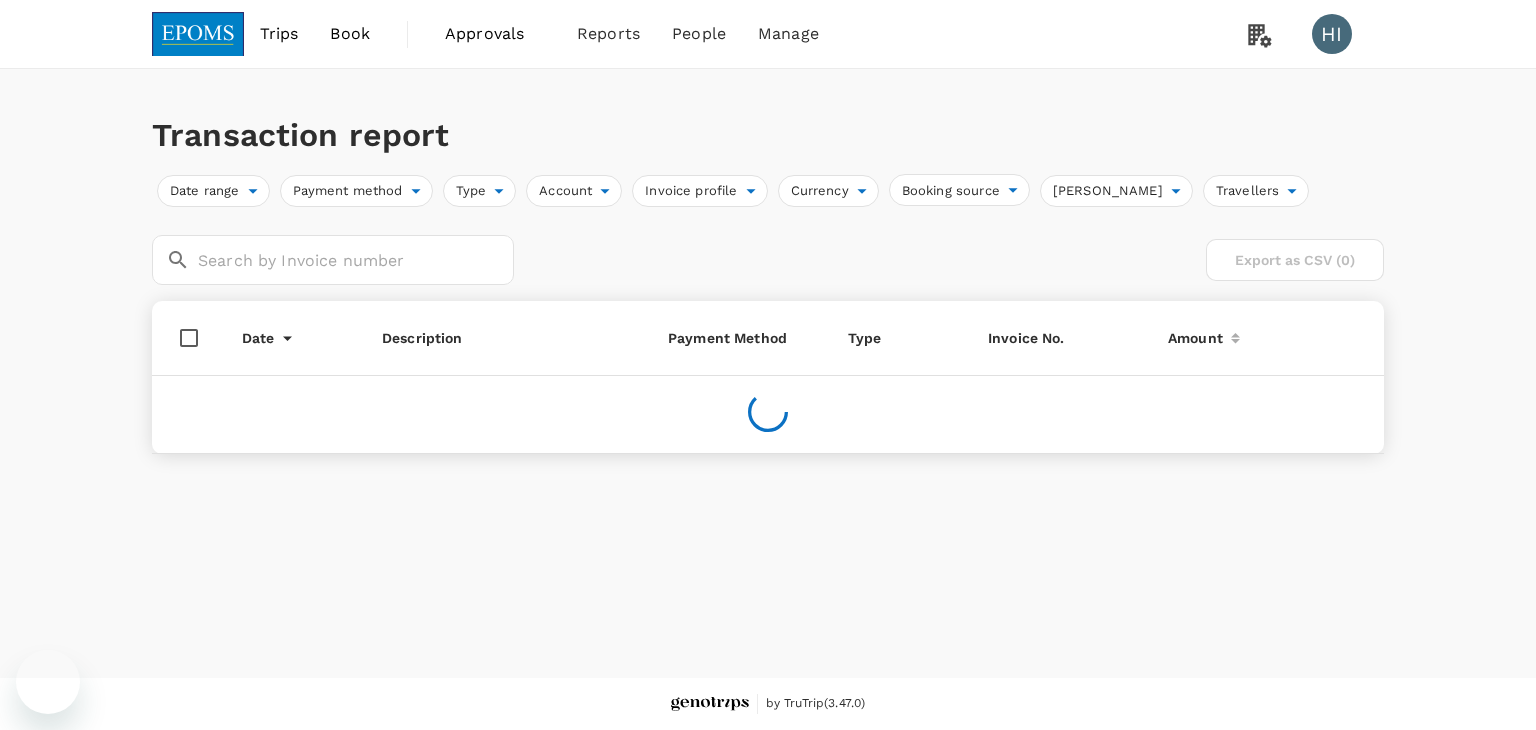 scroll, scrollTop: 0, scrollLeft: 0, axis: both 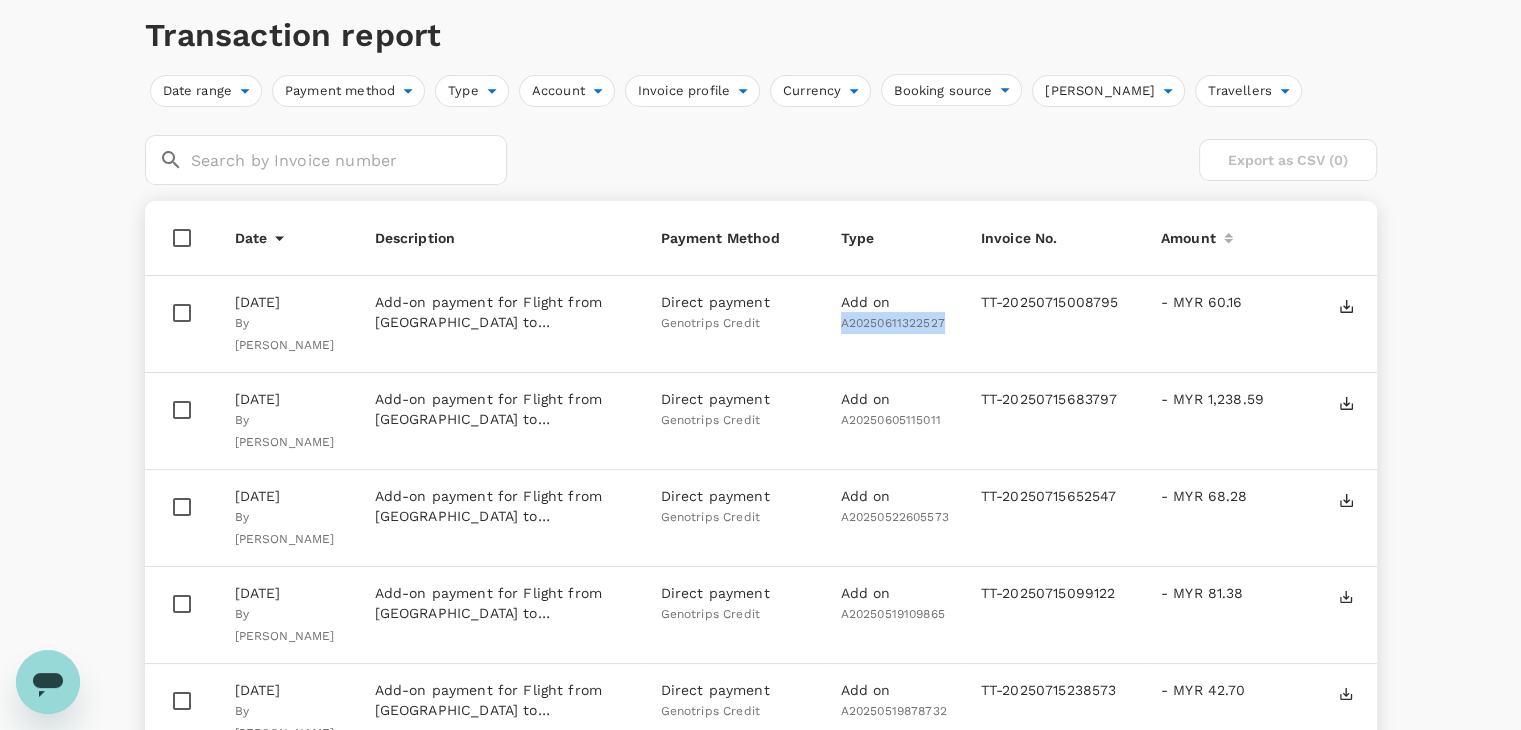drag, startPoint x: 943, startPoint y: 321, endPoint x: 836, endPoint y: 321, distance: 107 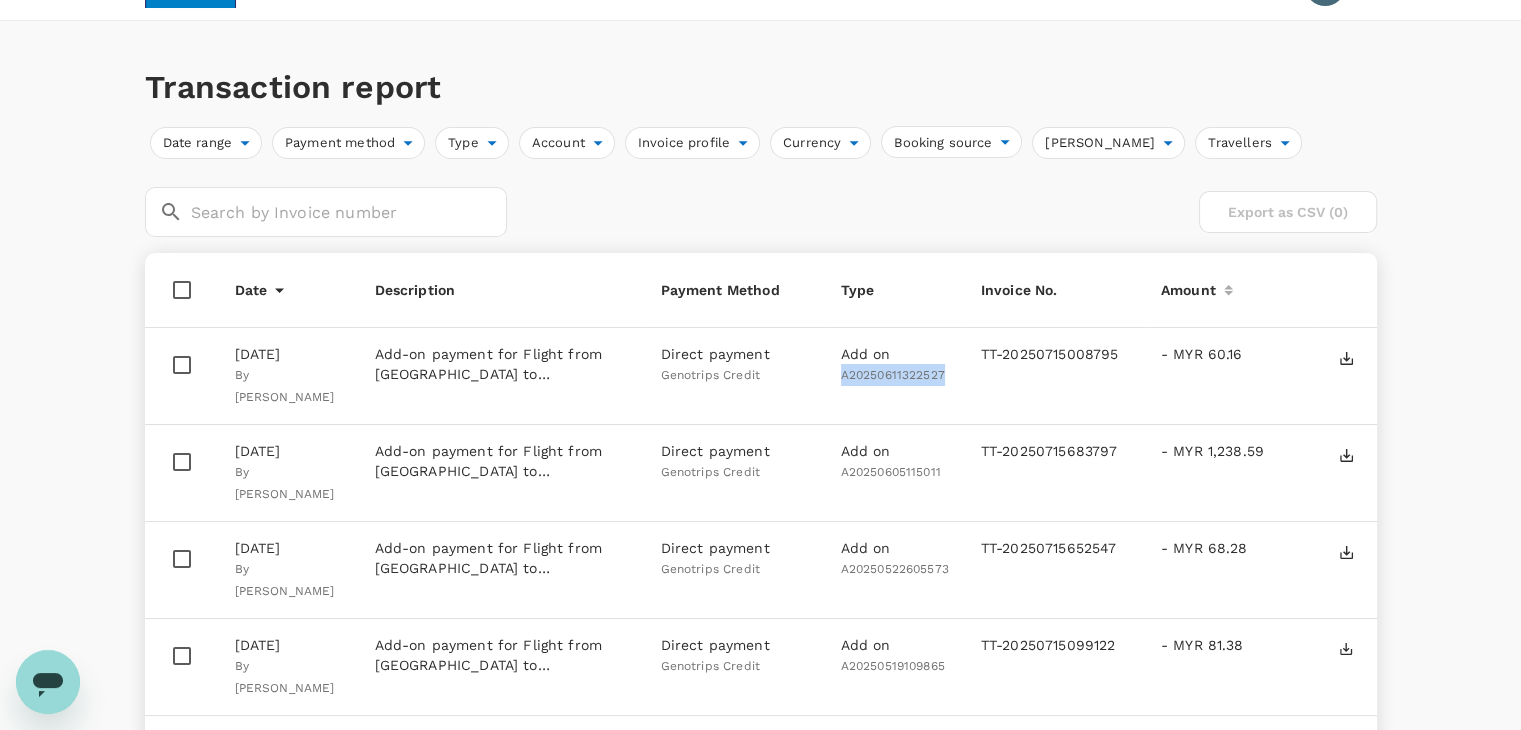 scroll, scrollTop: 0, scrollLeft: 0, axis: both 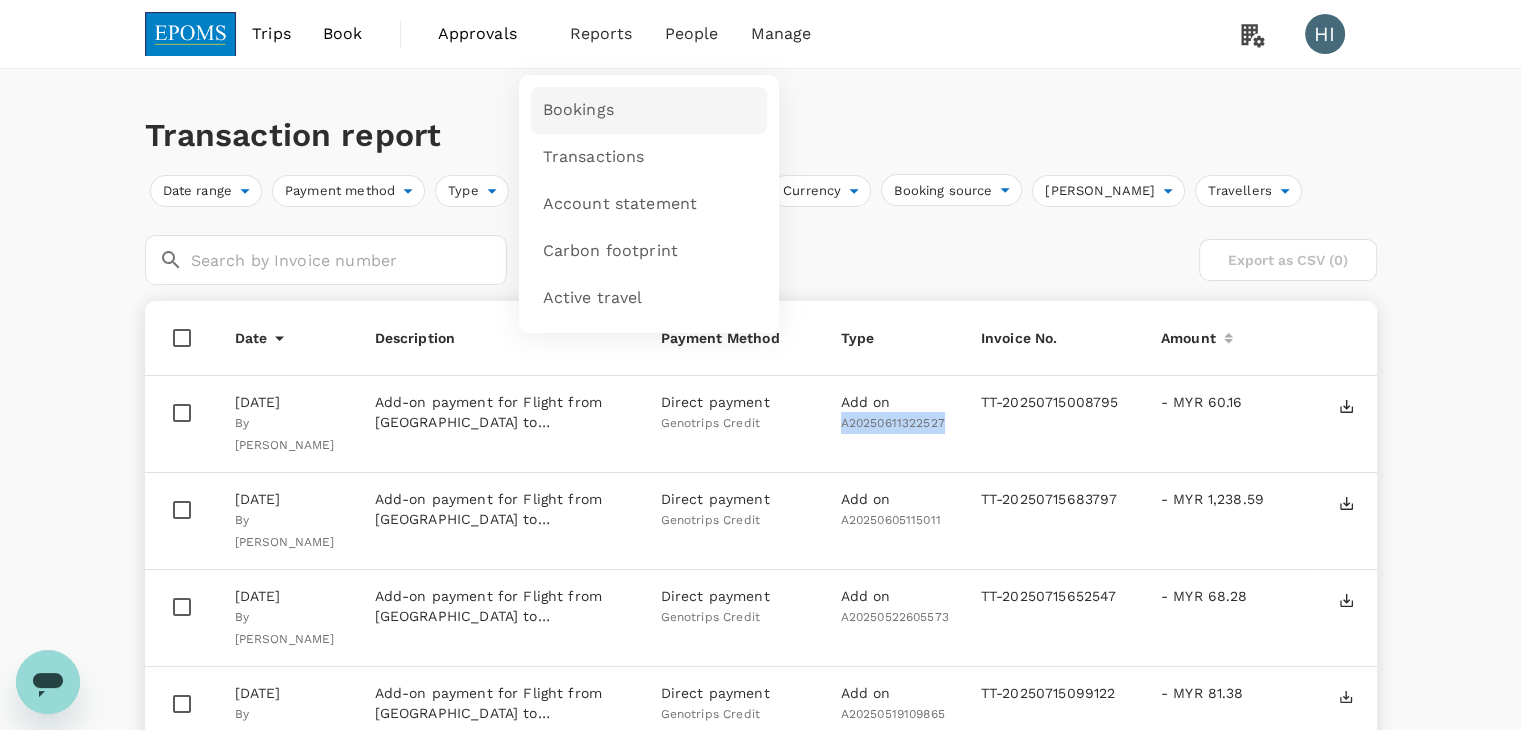 click on "Bookings" at bounding box center (578, 110) 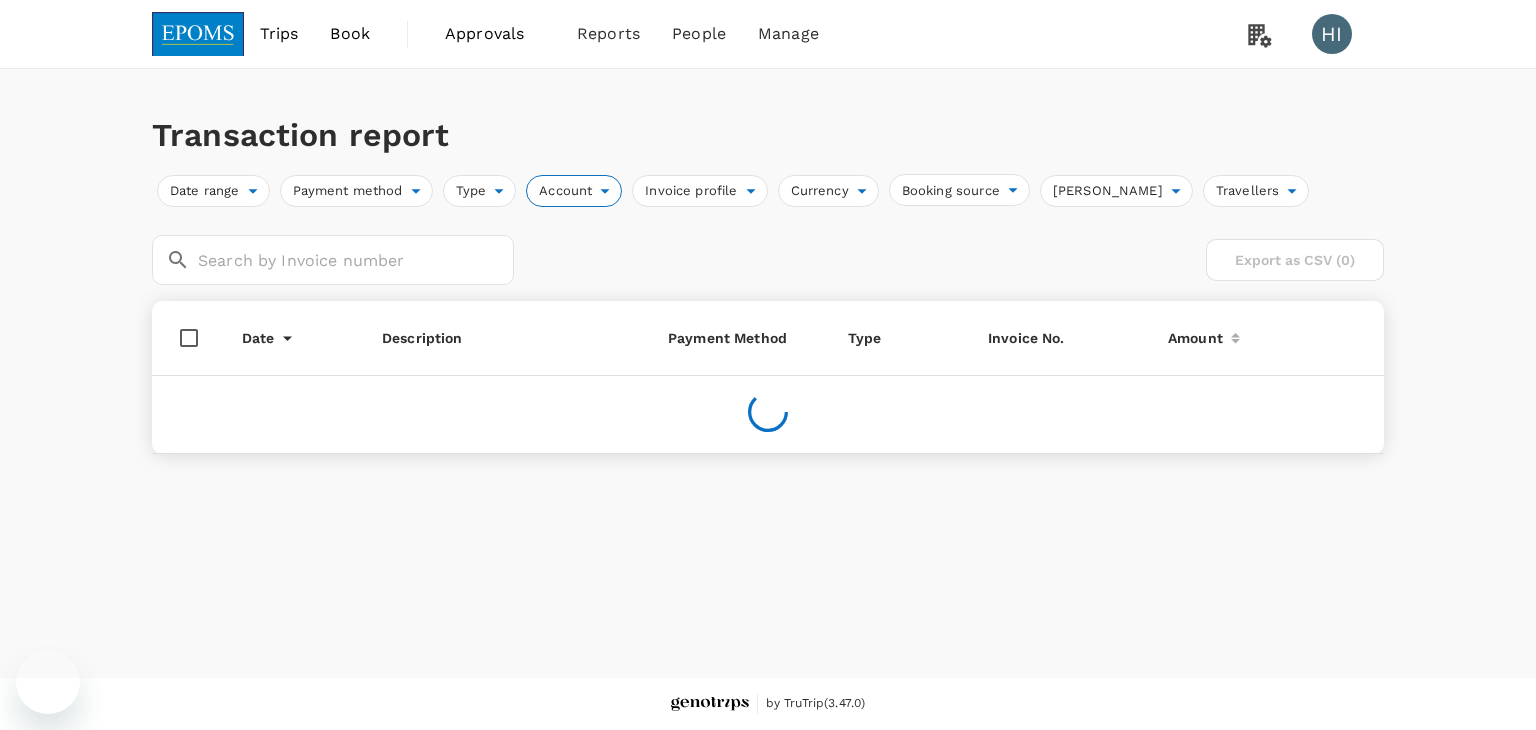 scroll, scrollTop: 0, scrollLeft: 0, axis: both 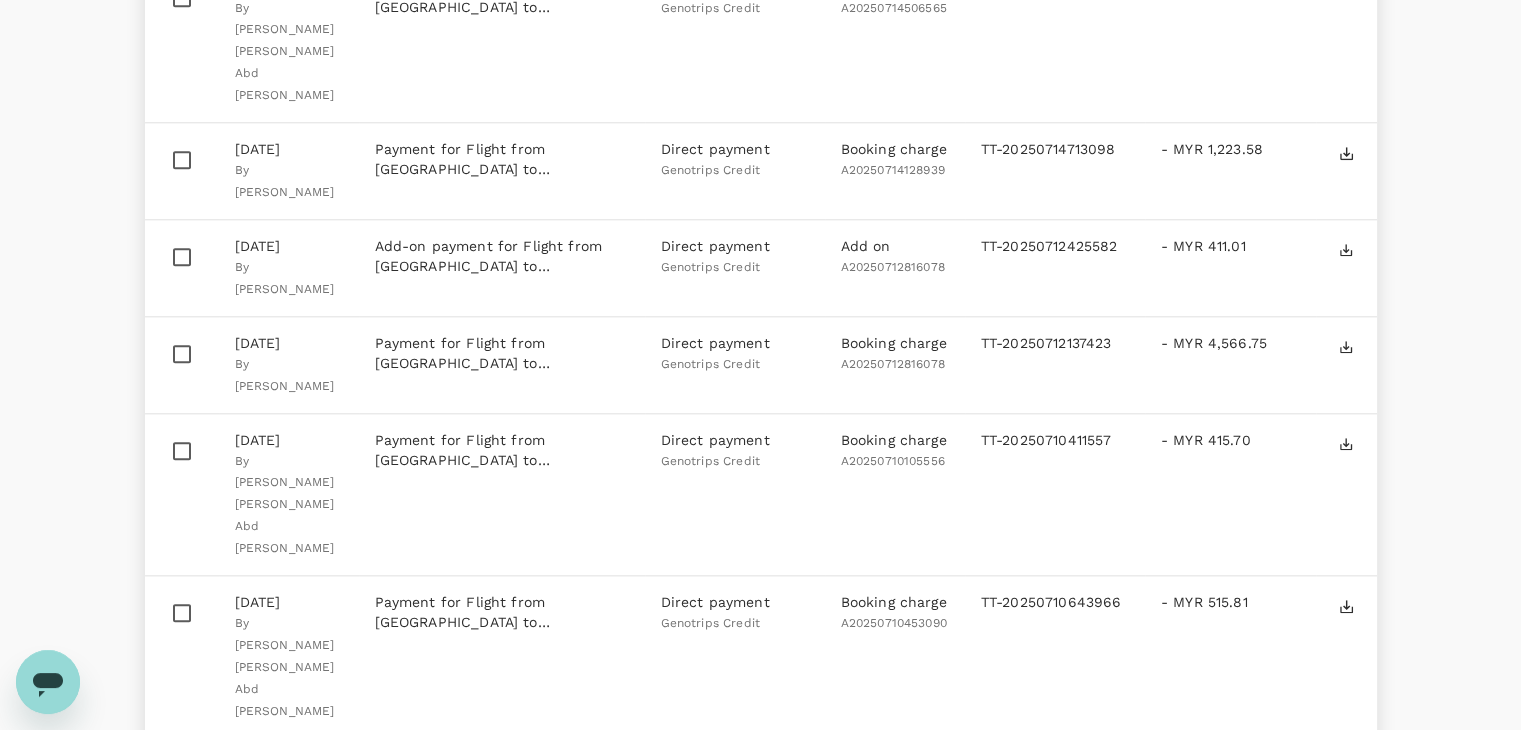 drag, startPoint x: 946, startPoint y: 489, endPoint x: 848, endPoint y: 493, distance: 98.0816 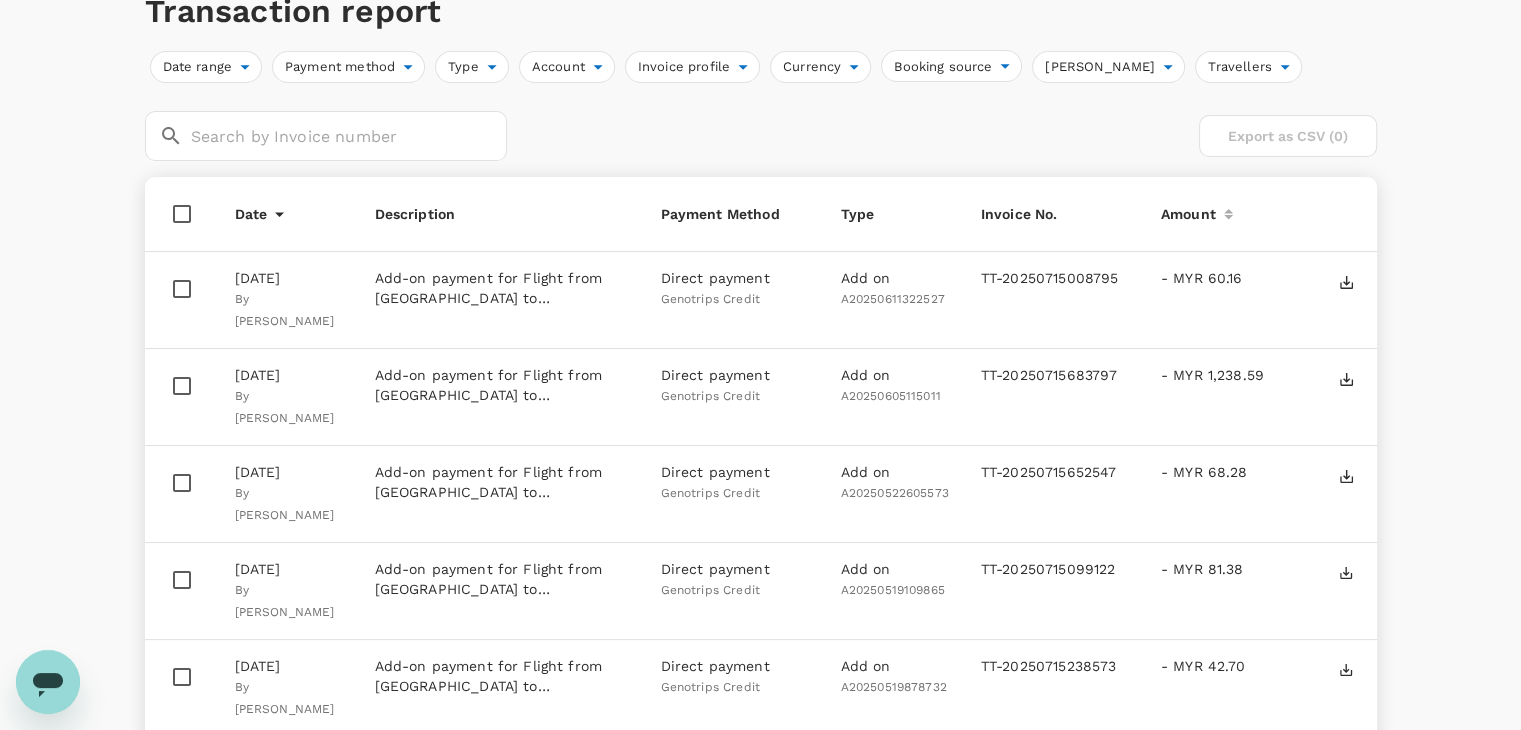 scroll, scrollTop: 0, scrollLeft: 0, axis: both 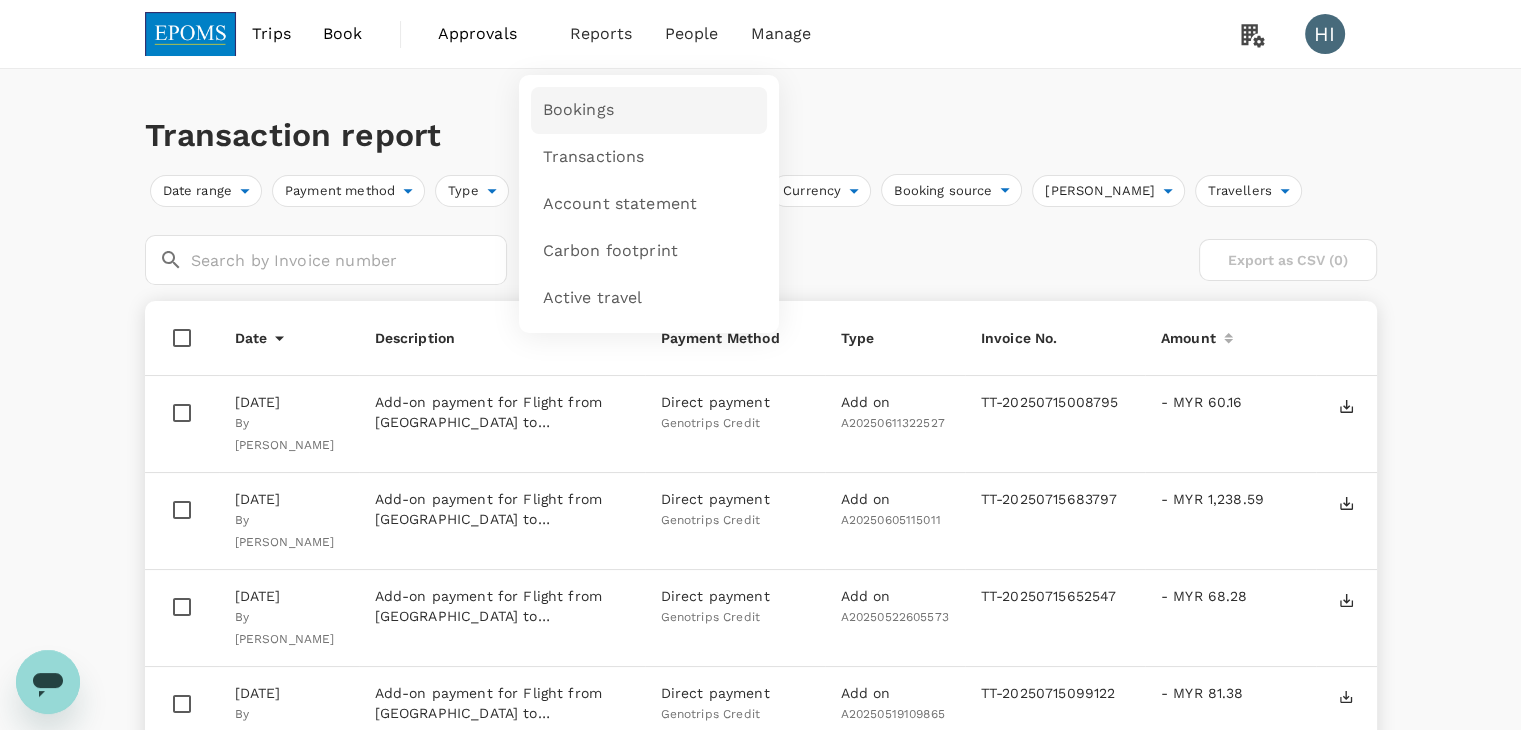 click on "Bookings" at bounding box center (578, 110) 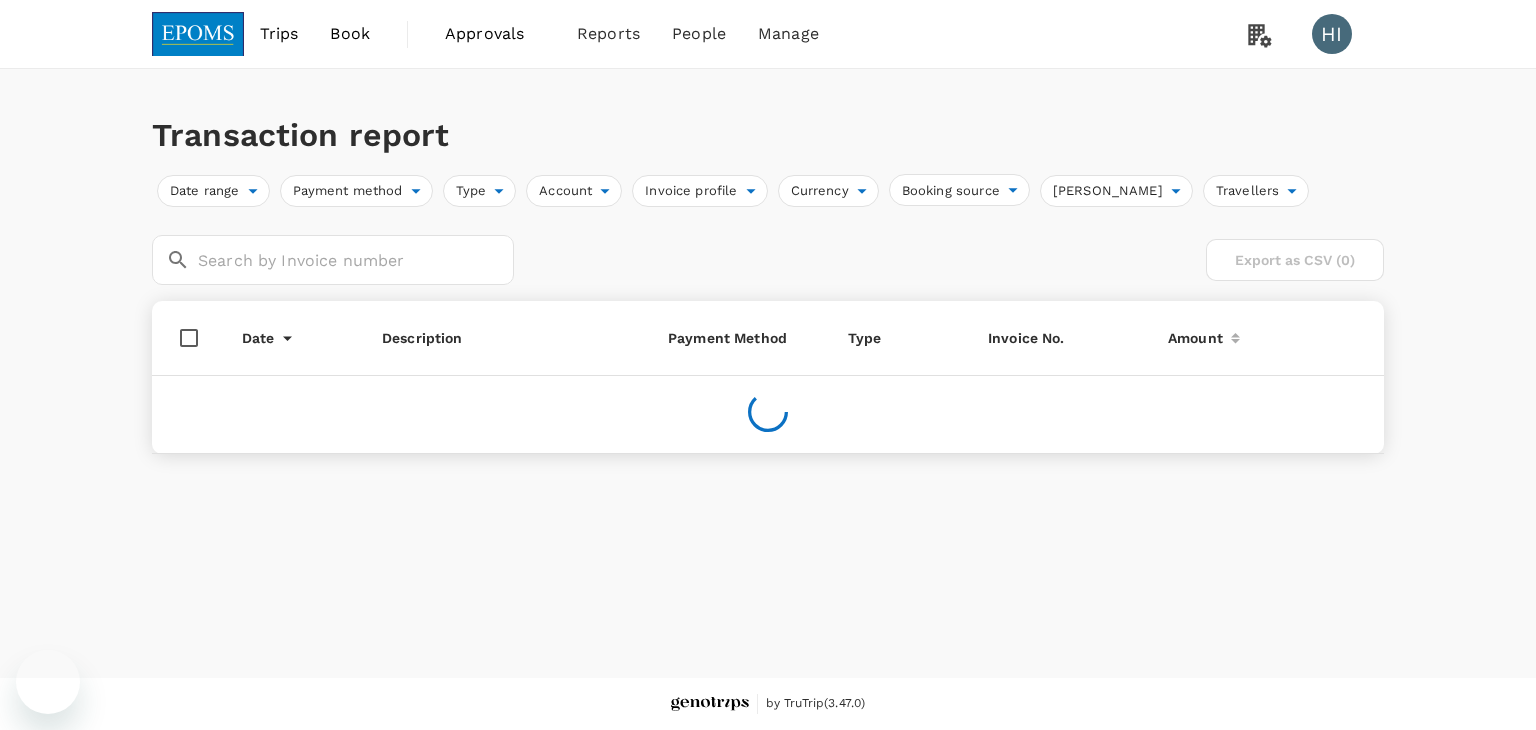 scroll, scrollTop: 0, scrollLeft: 0, axis: both 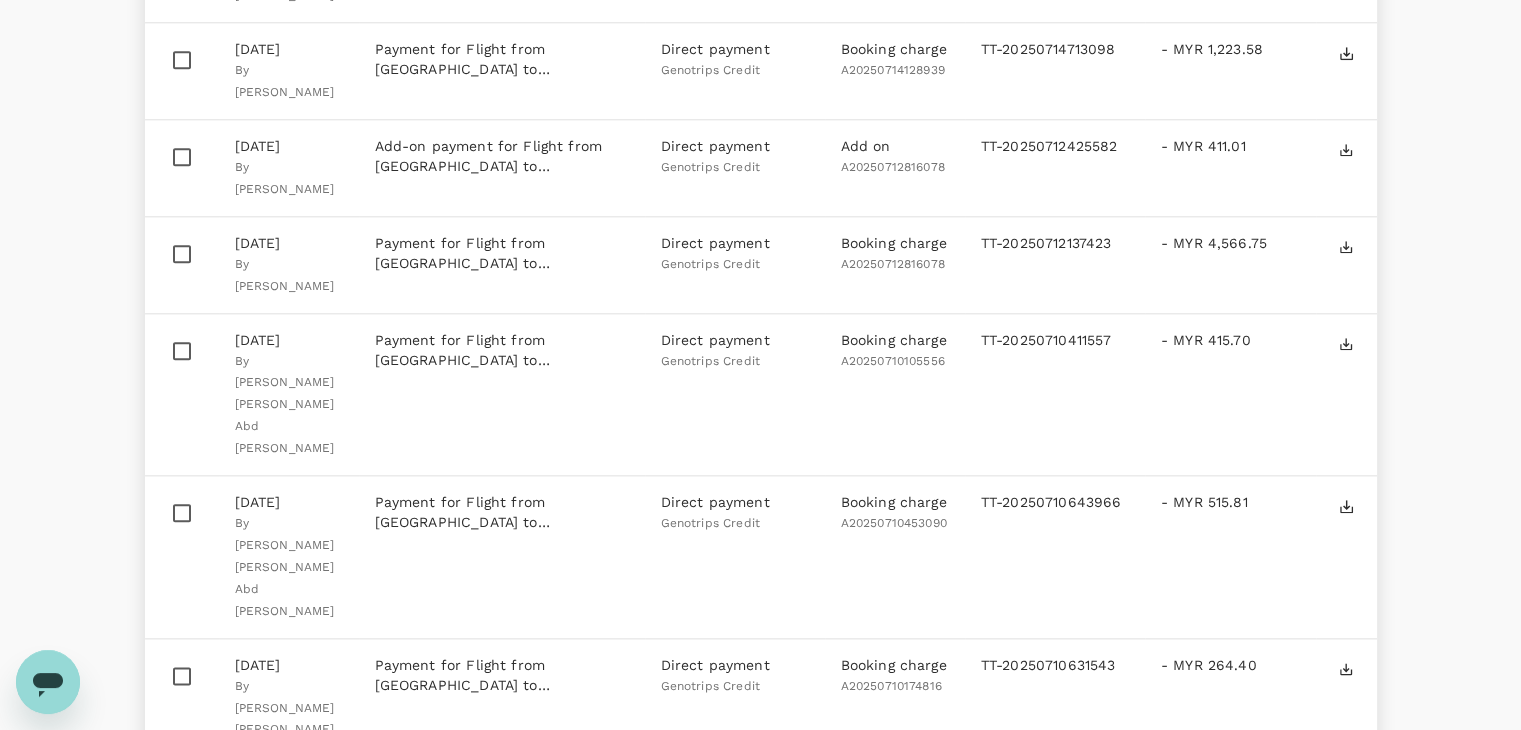 drag, startPoint x: 944, startPoint y: 573, endPoint x: 840, endPoint y: 572, distance: 104.00481 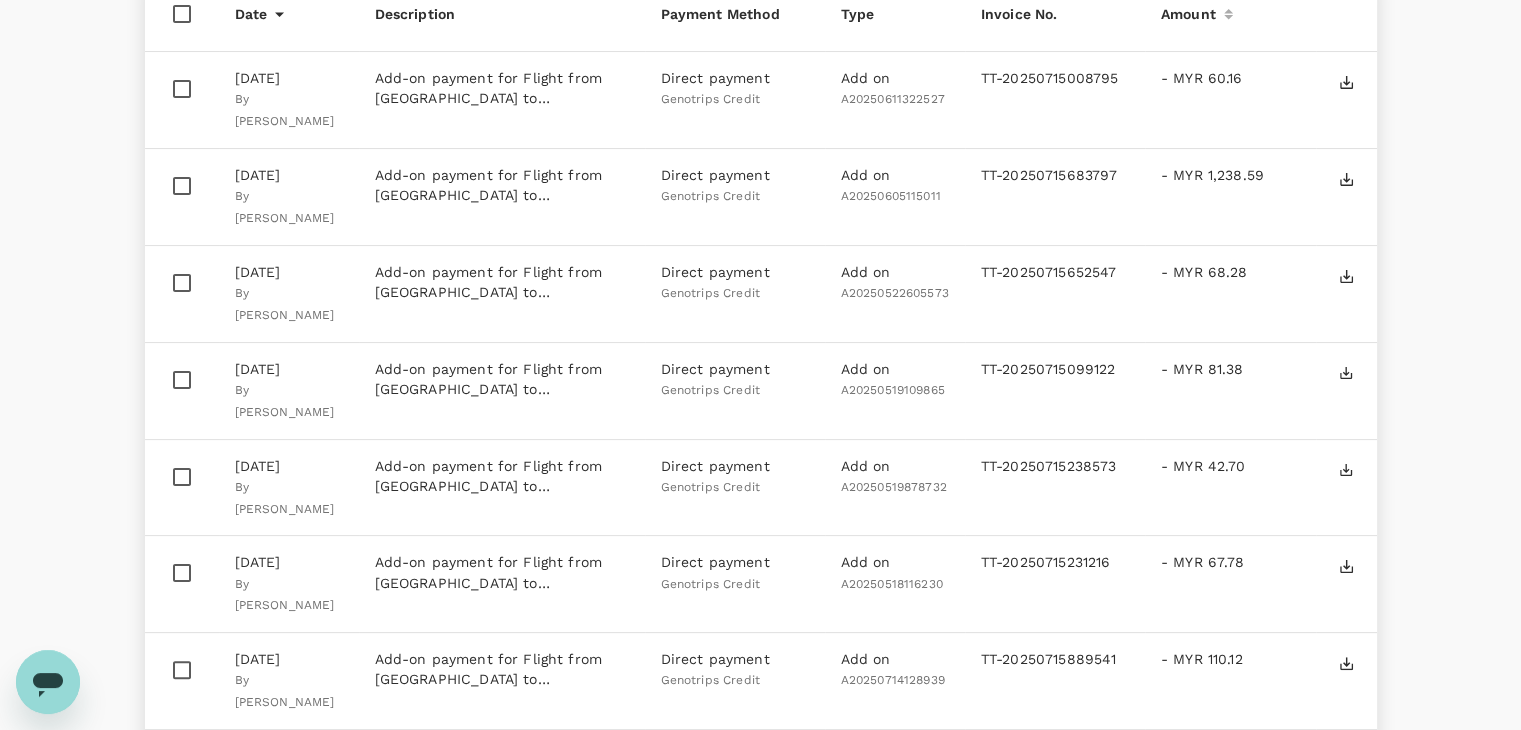 scroll, scrollTop: 0, scrollLeft: 0, axis: both 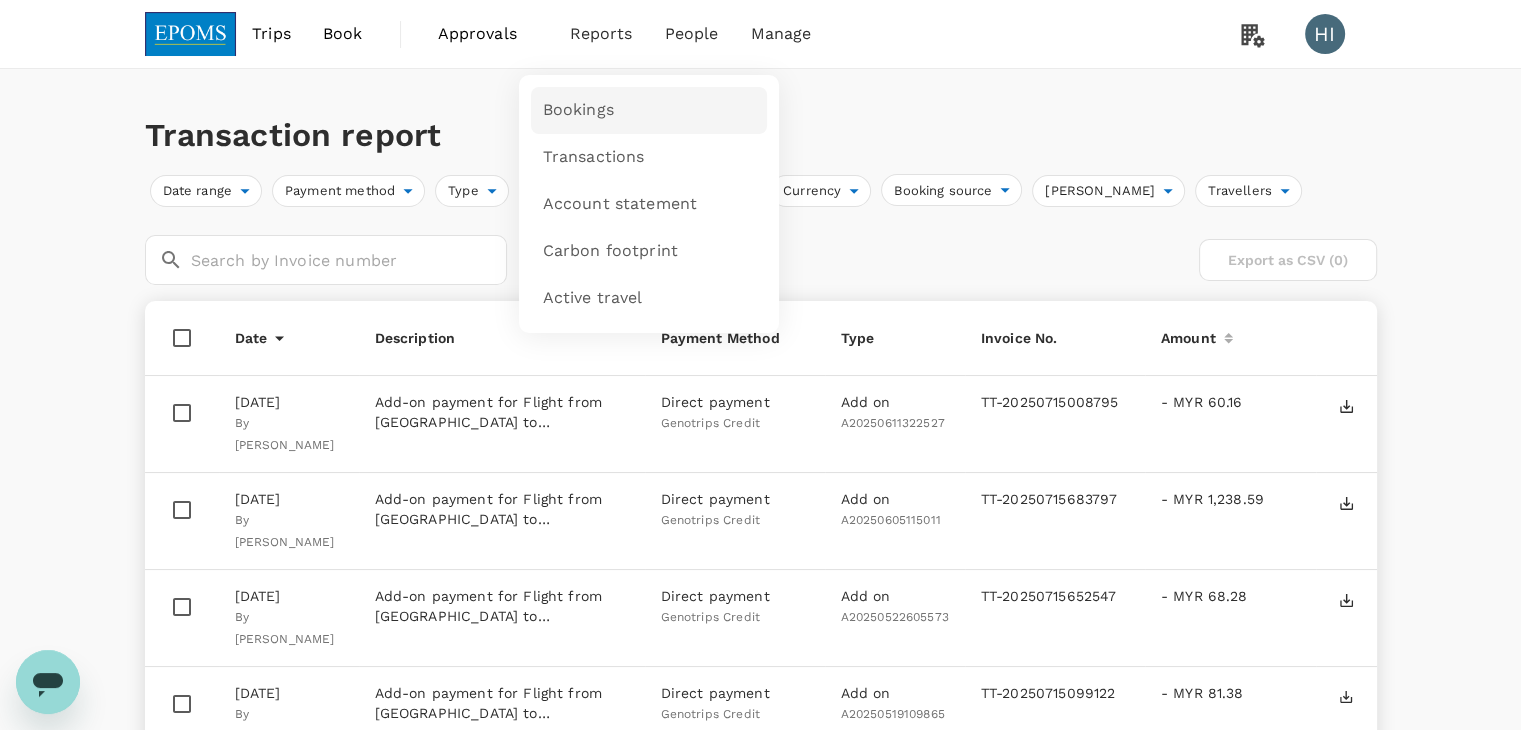 click on "Bookings" at bounding box center (578, 110) 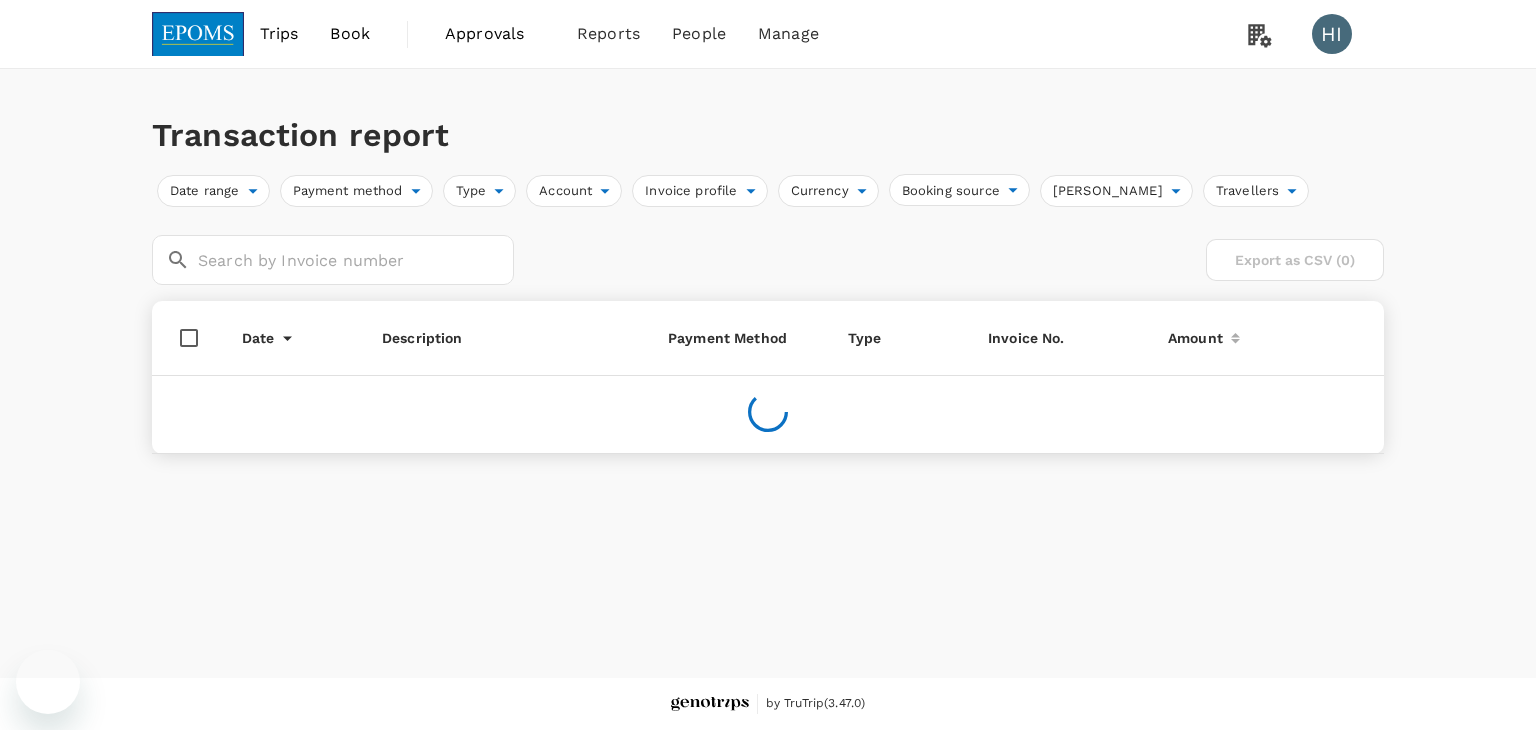 scroll, scrollTop: 0, scrollLeft: 0, axis: both 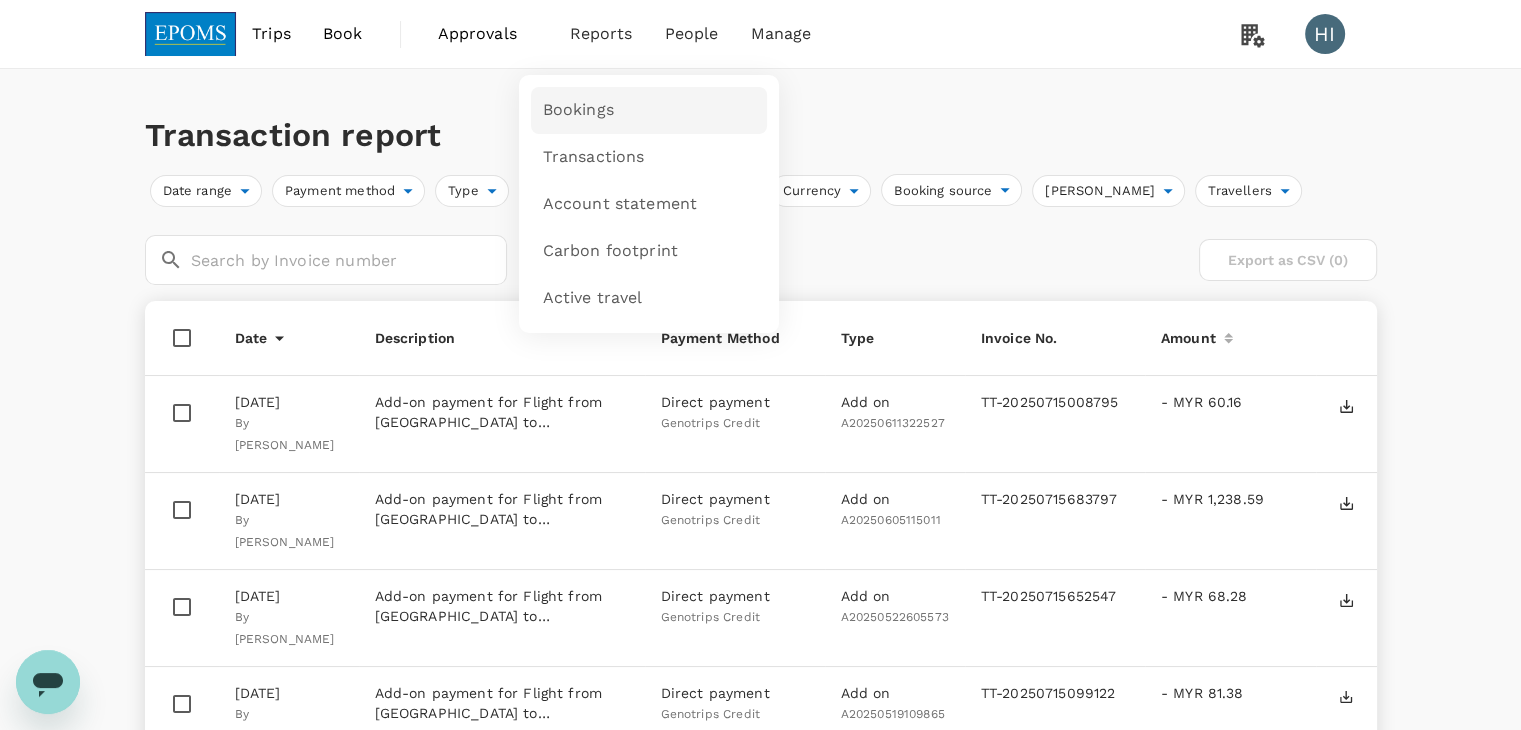 click on "Bookings" at bounding box center [578, 110] 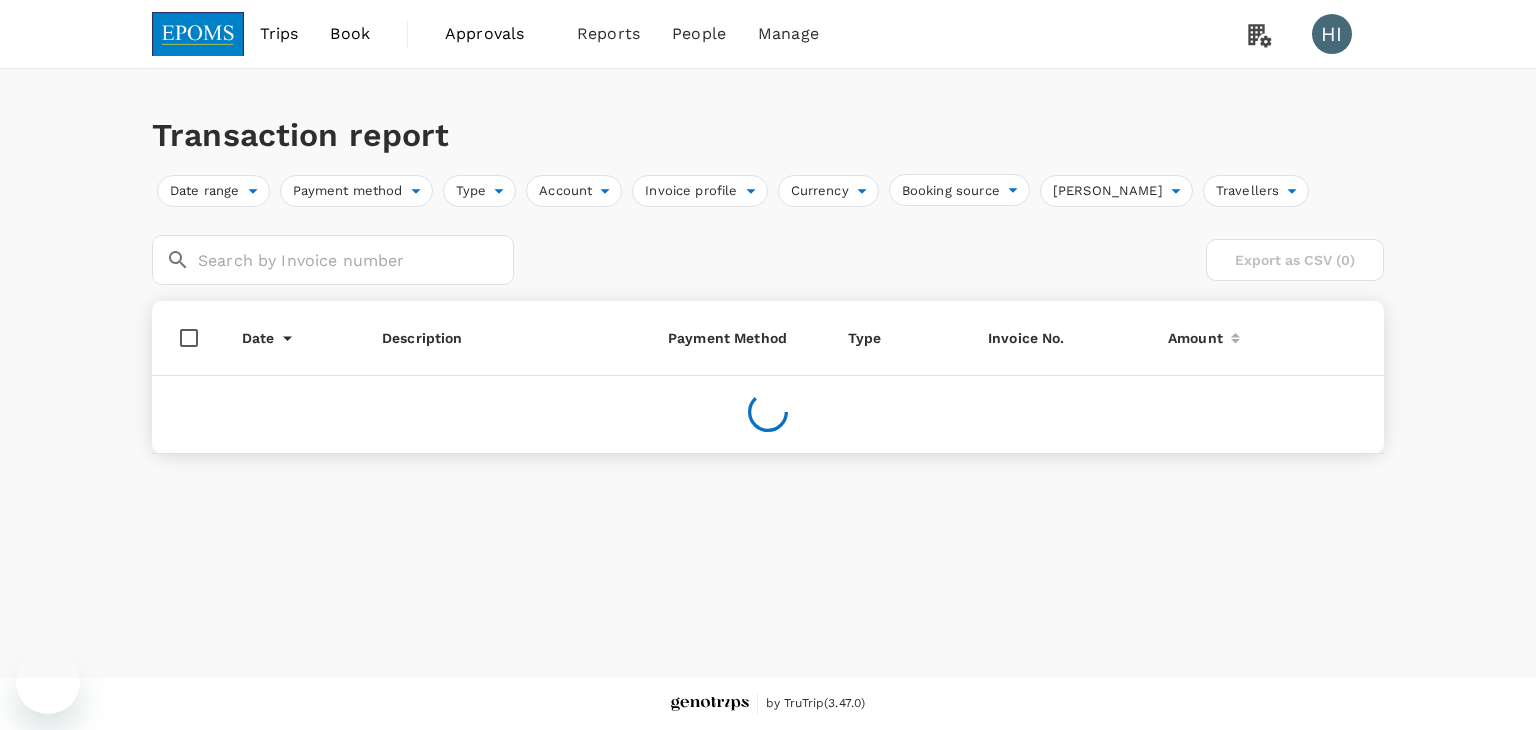 scroll, scrollTop: 0, scrollLeft: 0, axis: both 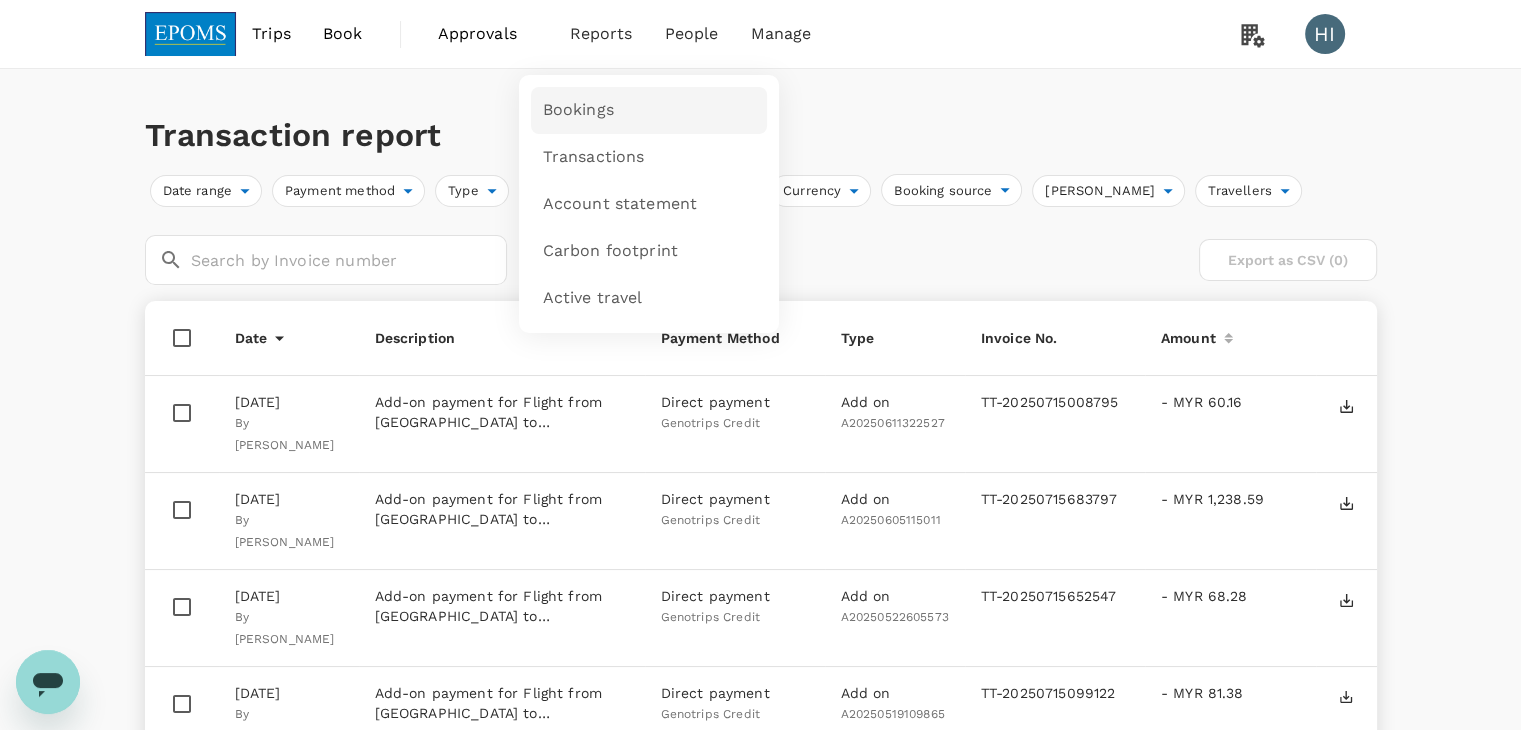 click on "Bookings" at bounding box center (578, 110) 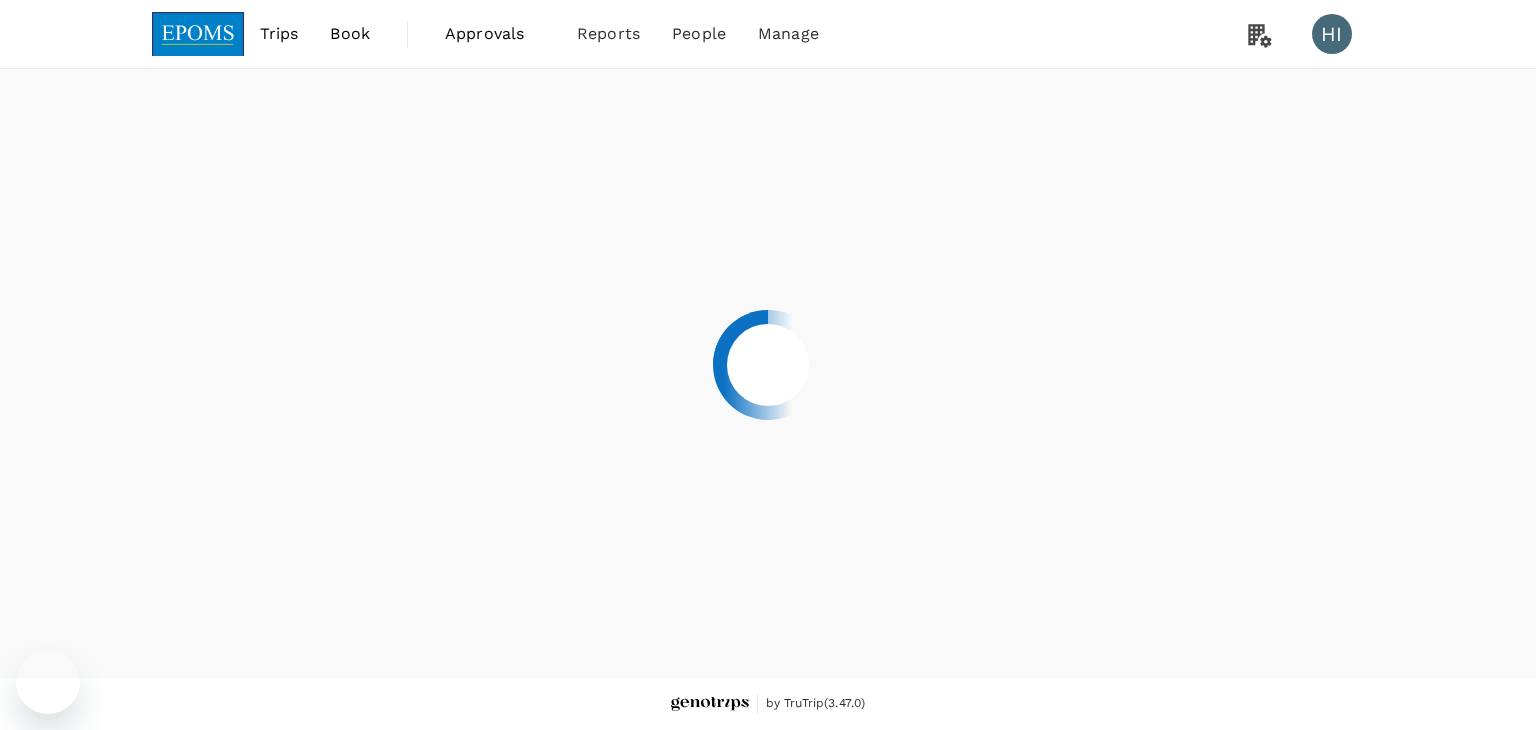 scroll, scrollTop: 0, scrollLeft: 0, axis: both 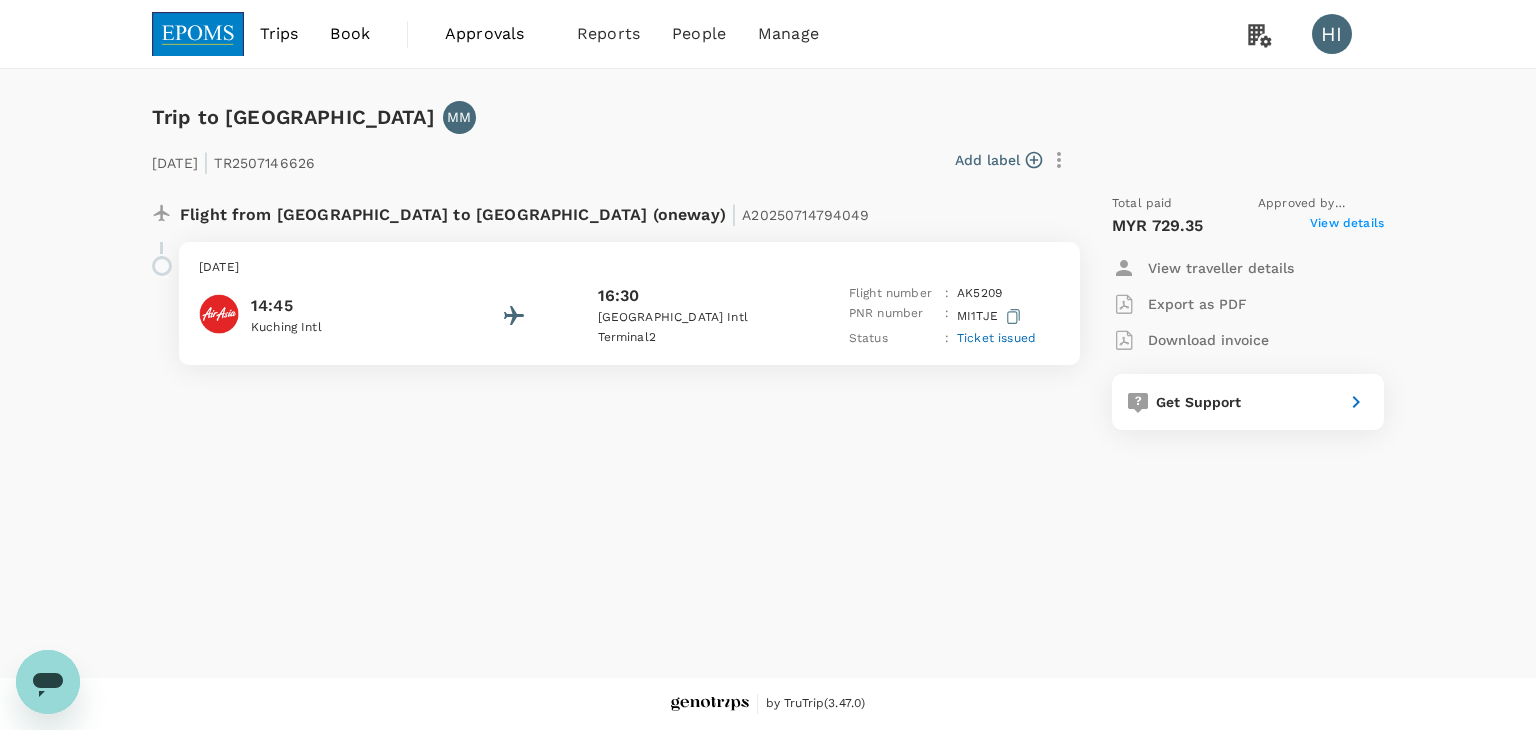 click on "14:45" at bounding box center (341, 306) 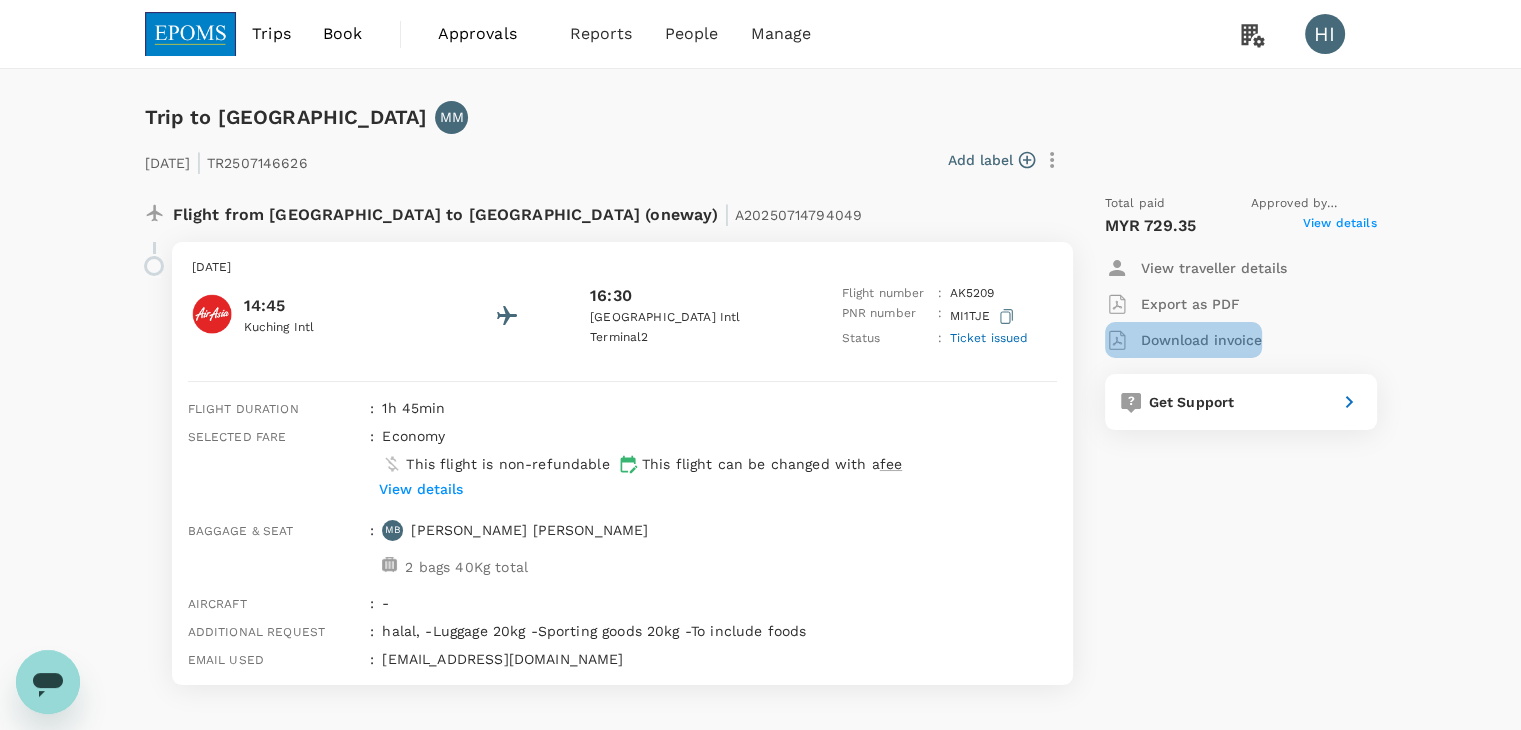 click on "Download invoice" at bounding box center [1201, 340] 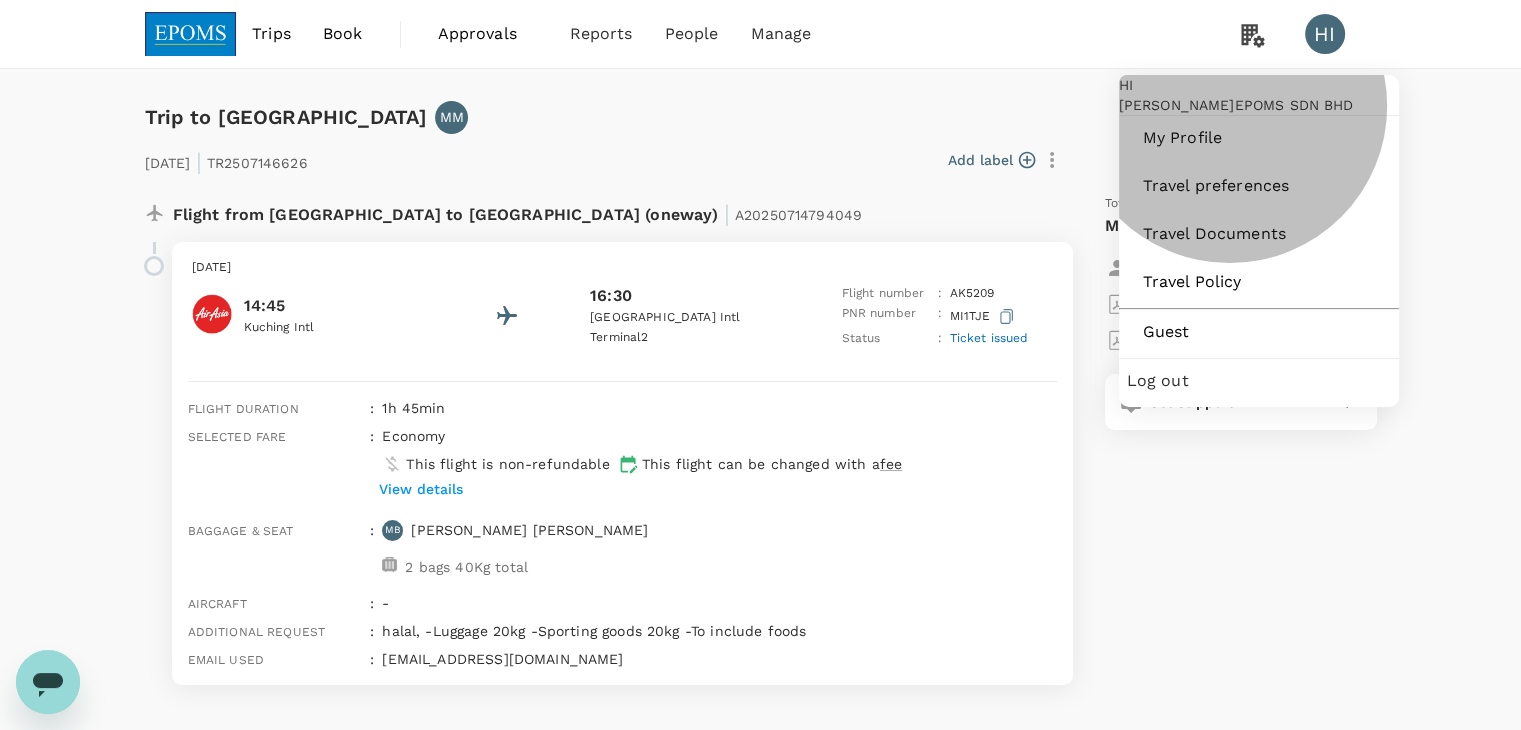 click on "Log out" at bounding box center [1259, 381] 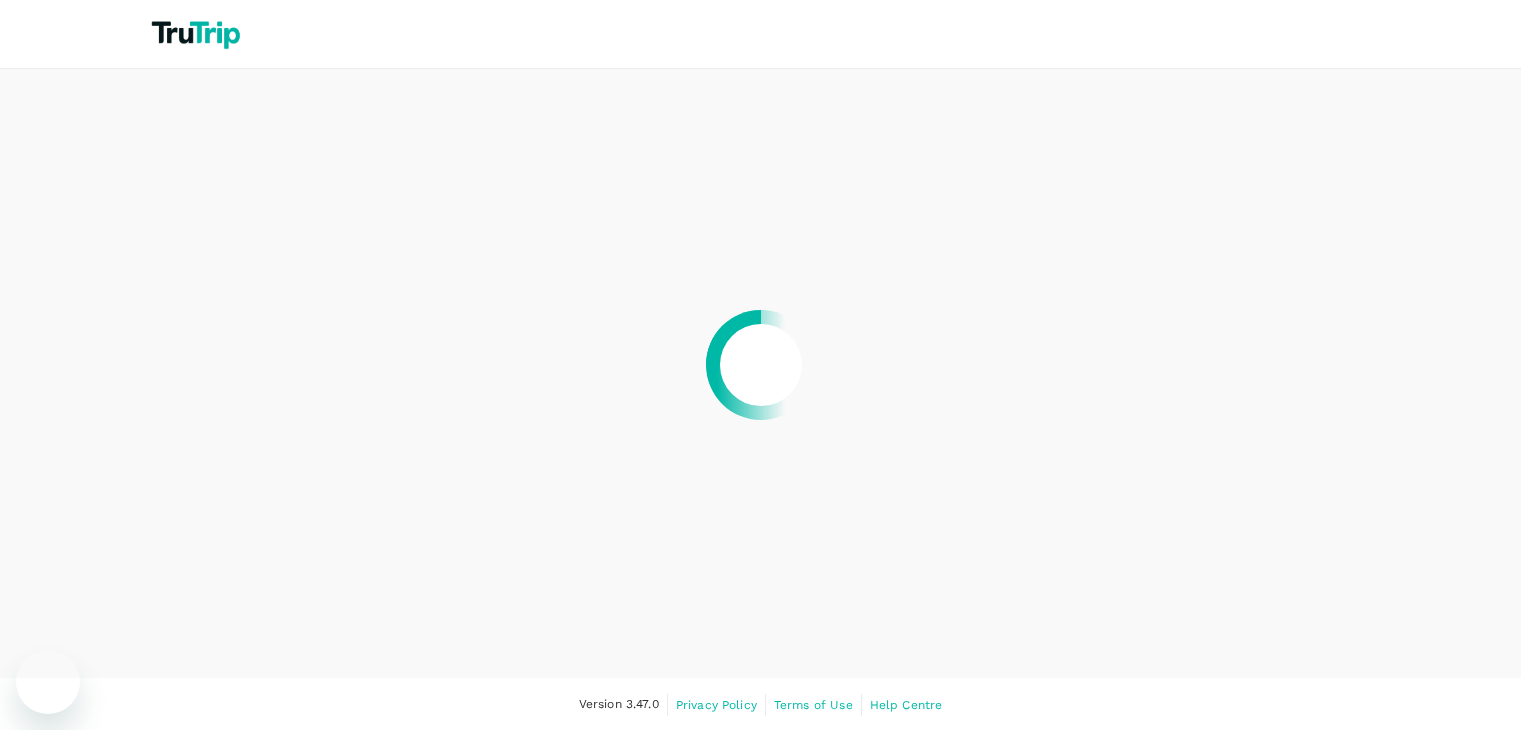 scroll, scrollTop: 0, scrollLeft: 0, axis: both 